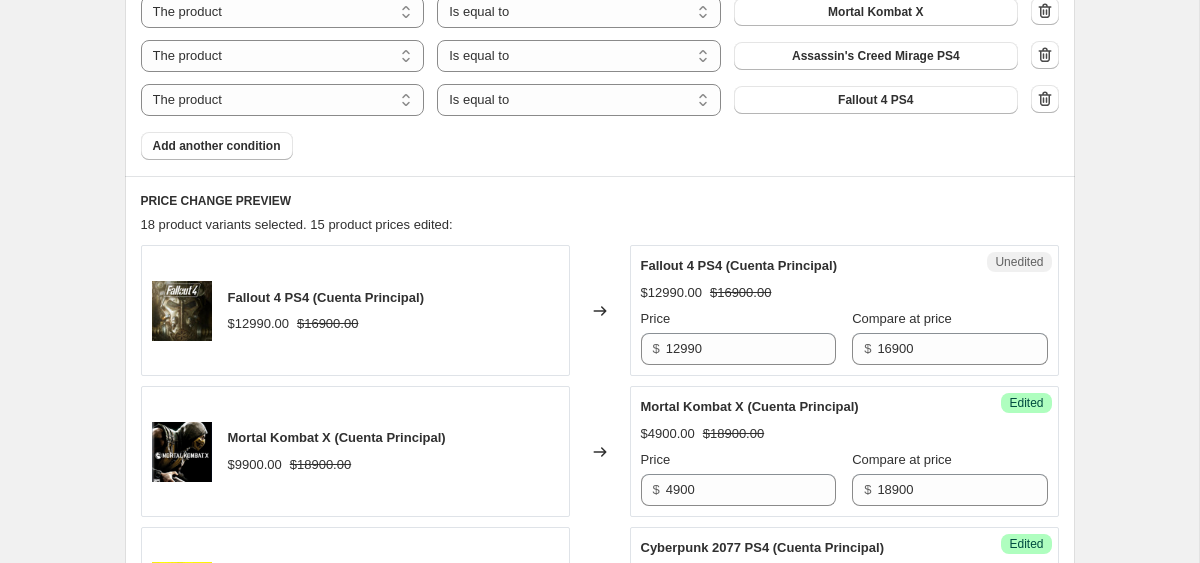 scroll, scrollTop: 1235, scrollLeft: 0, axis: vertical 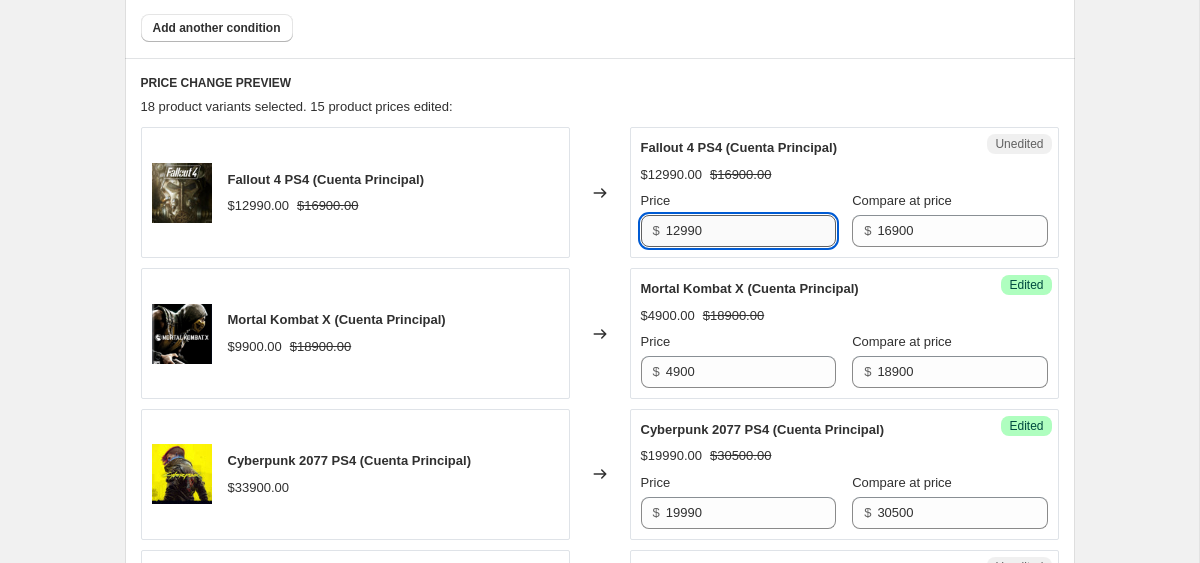 click on "12990" at bounding box center (751, 231) 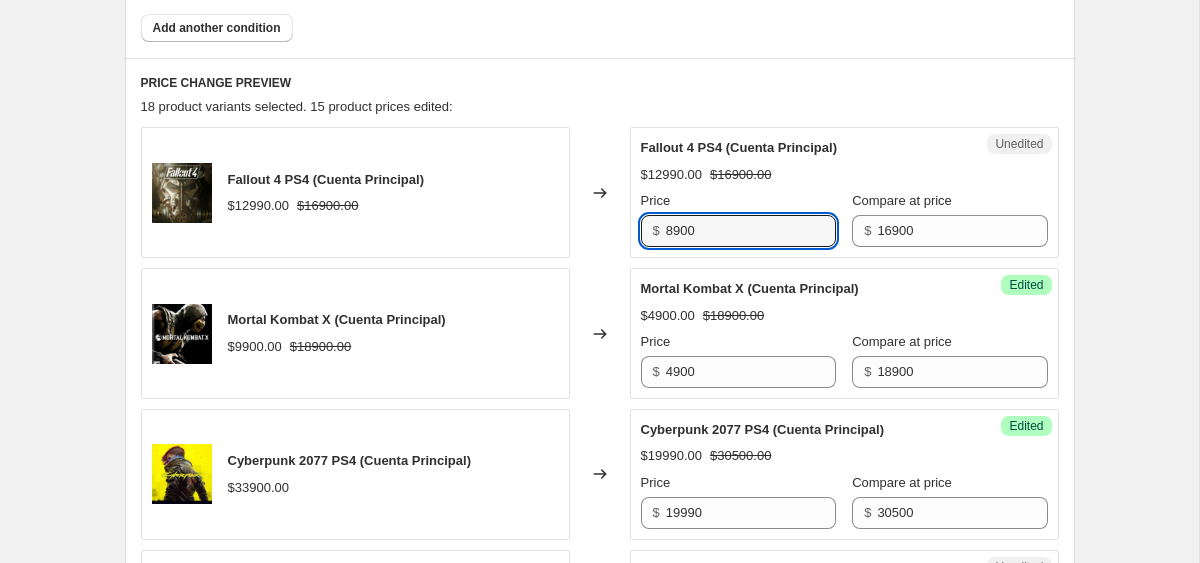 type on "8900" 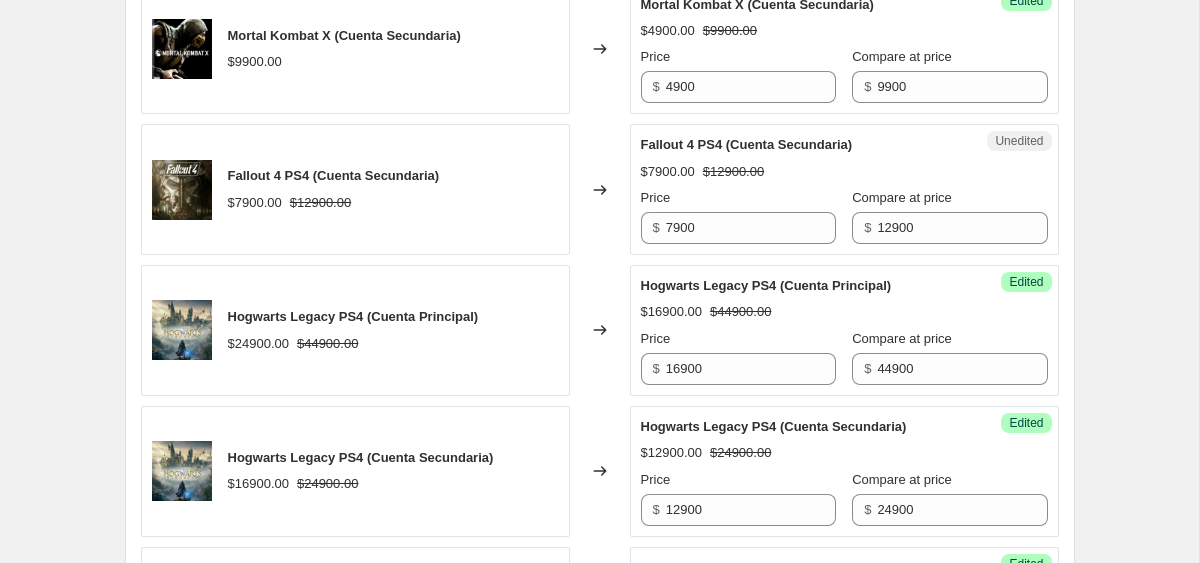 scroll, scrollTop: 1963, scrollLeft: 0, axis: vertical 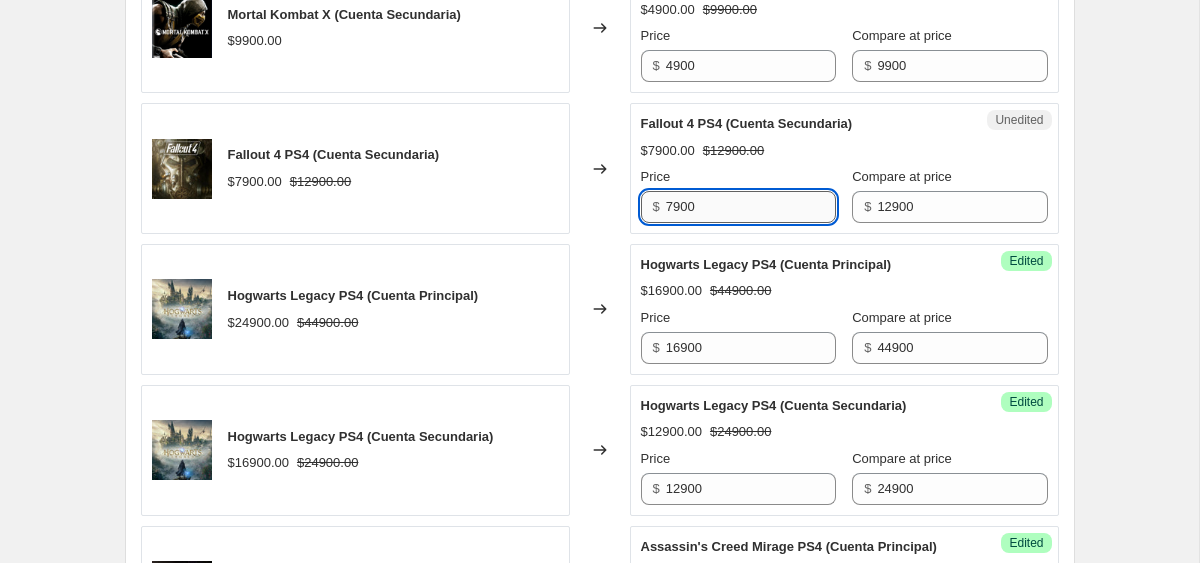 click on "7900" at bounding box center (751, 207) 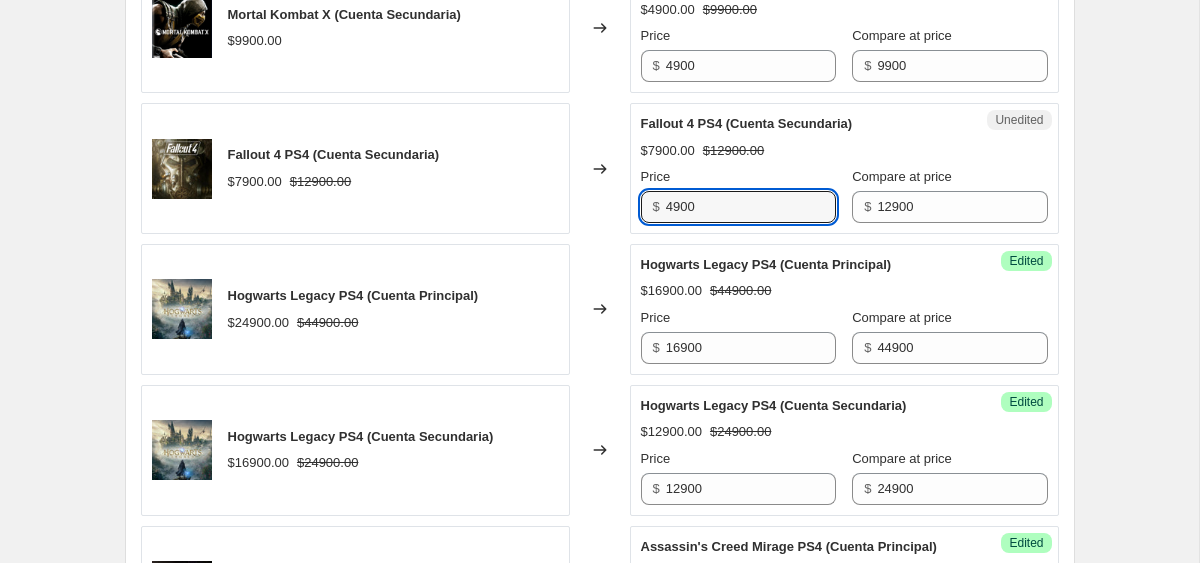 type on "4900" 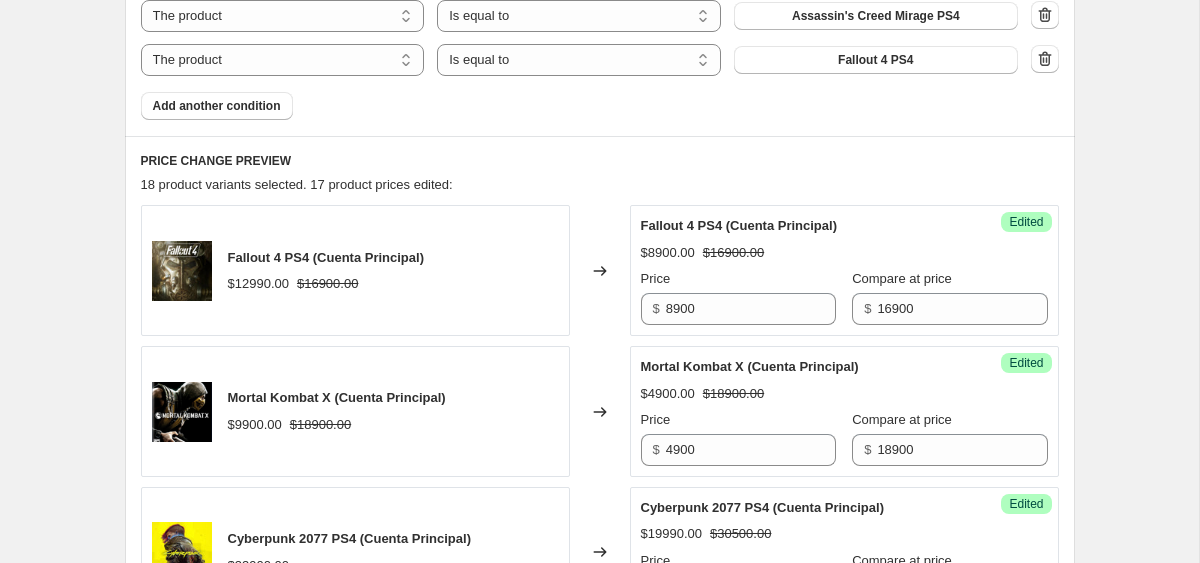 scroll, scrollTop: 992, scrollLeft: 0, axis: vertical 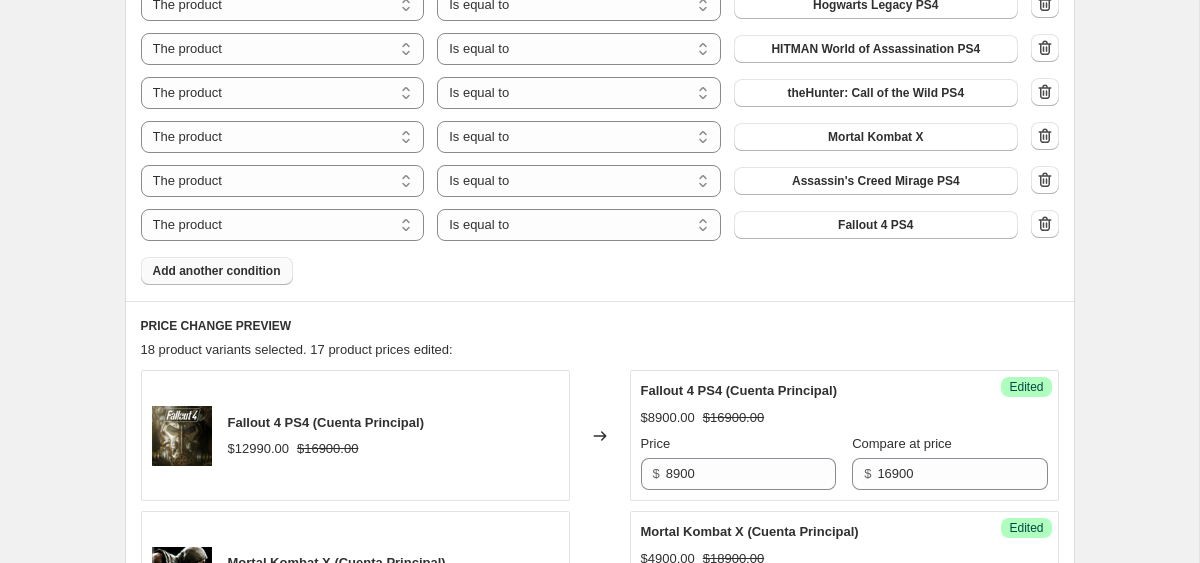 click on "Add another condition" at bounding box center (217, 271) 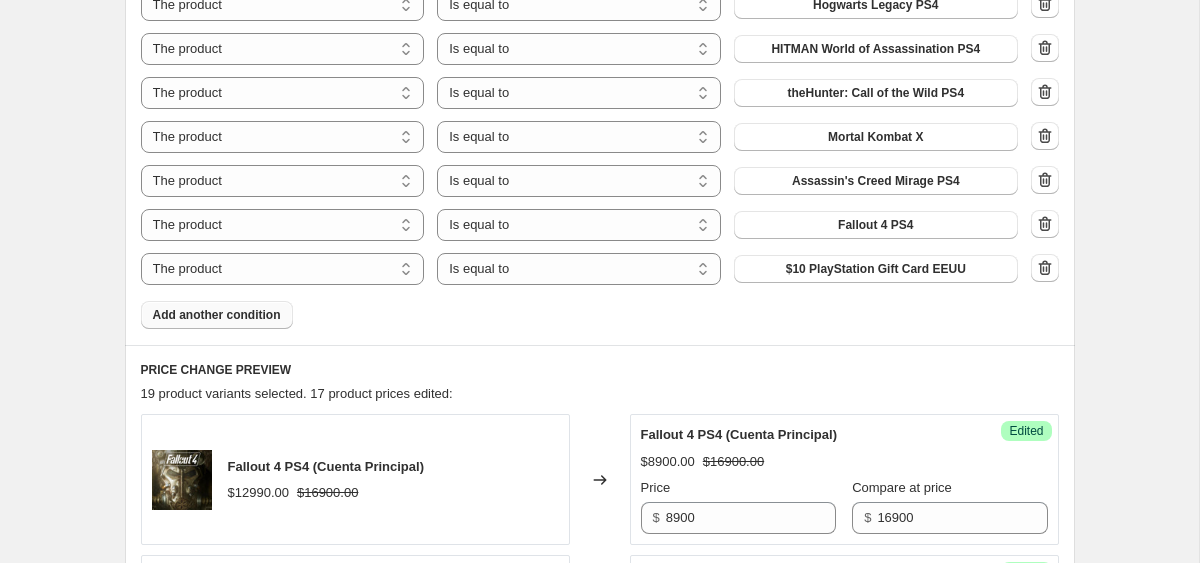 click on "$10 PlayStation Gift Card EEUU" at bounding box center [876, 269] 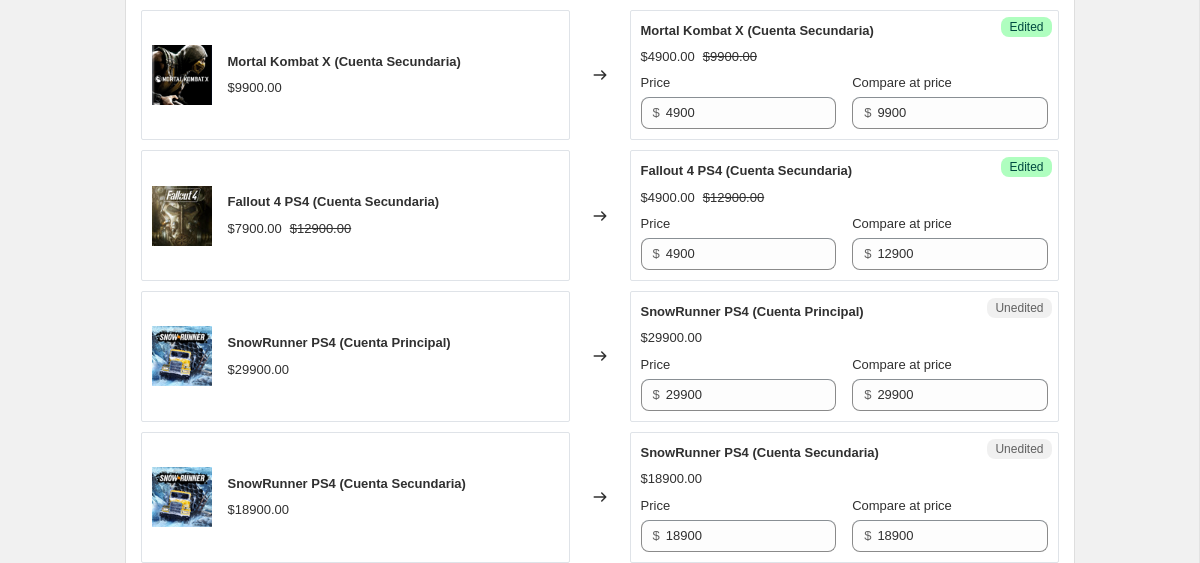 scroll, scrollTop: 2100, scrollLeft: 0, axis: vertical 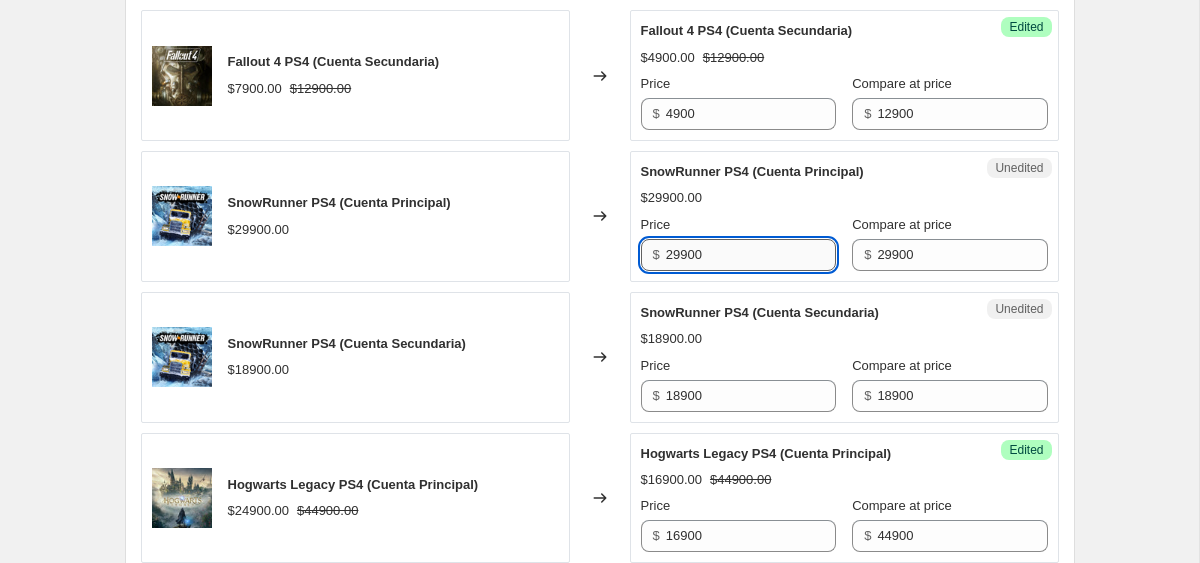 click on "29900" at bounding box center [751, 255] 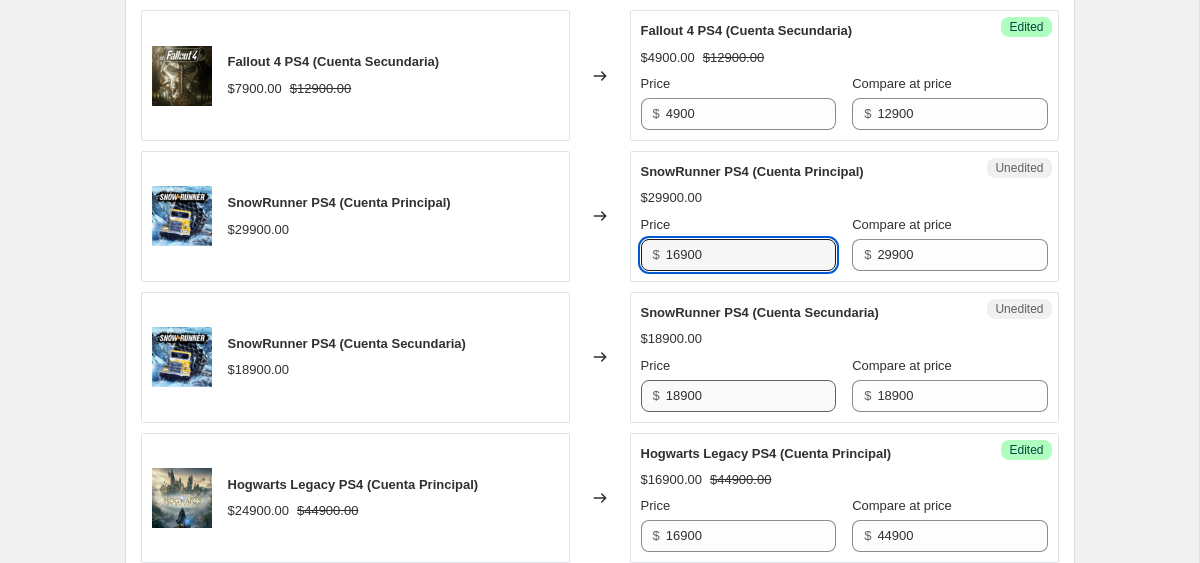type on "16900" 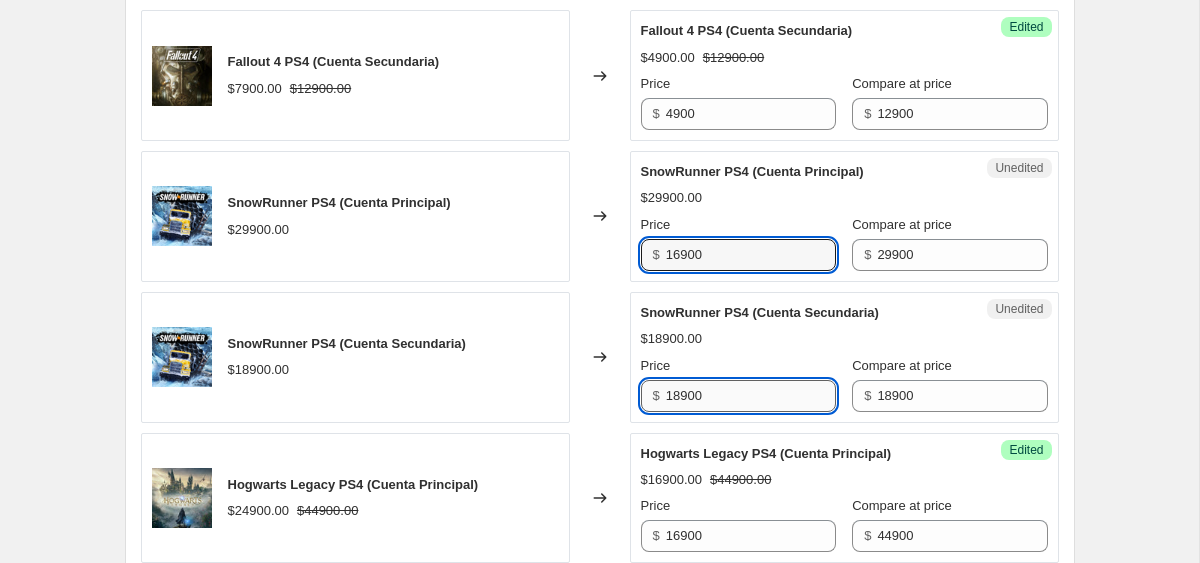 click on "18900" at bounding box center (751, 396) 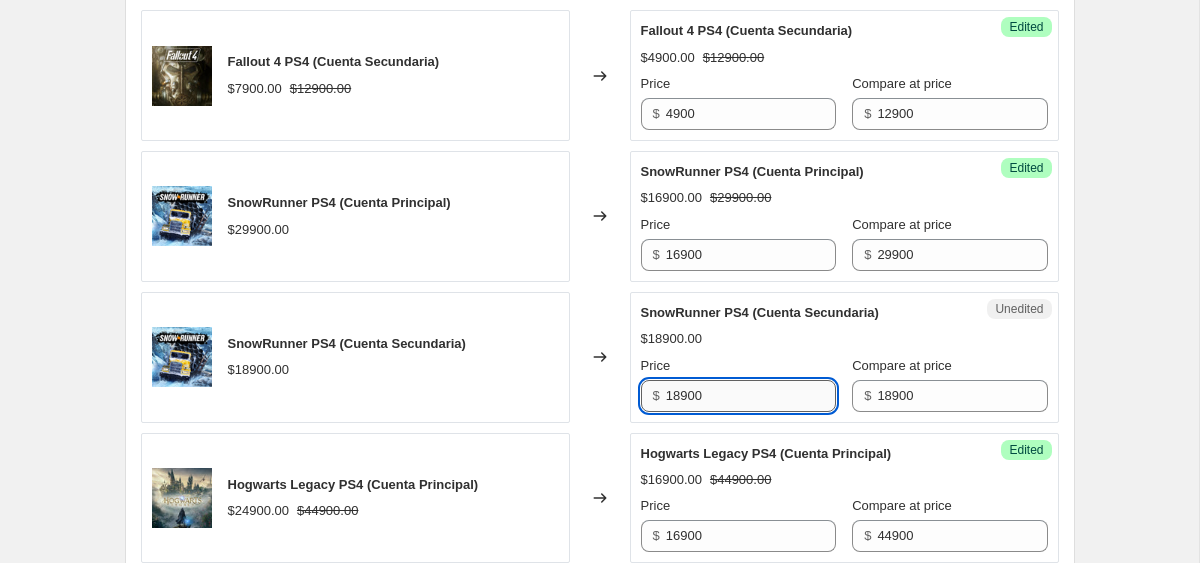 click on "18900" at bounding box center (751, 396) 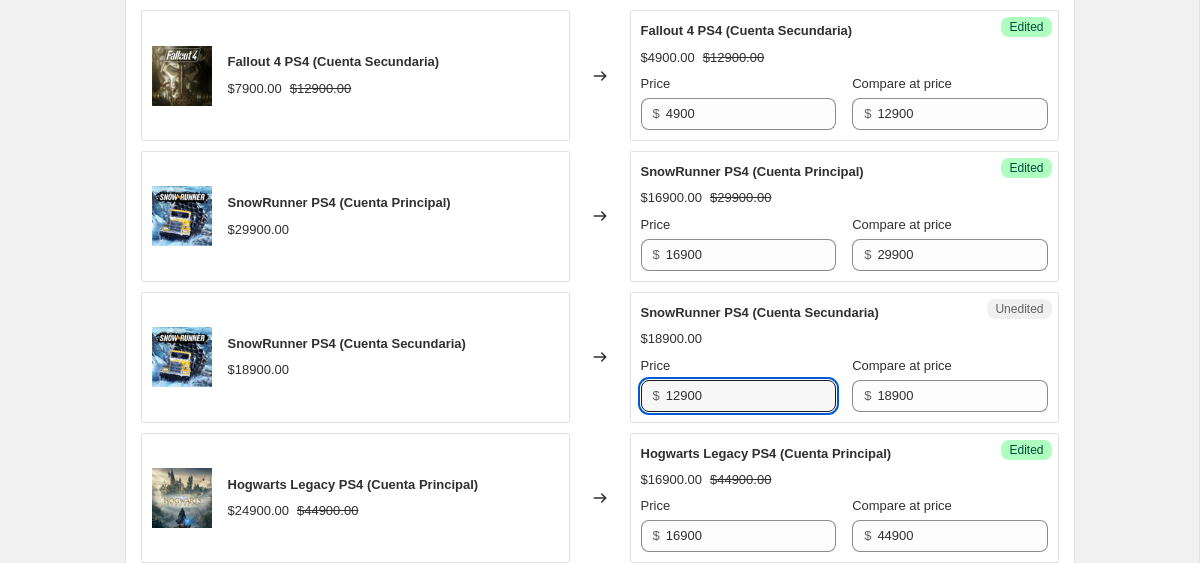 type on "12900" 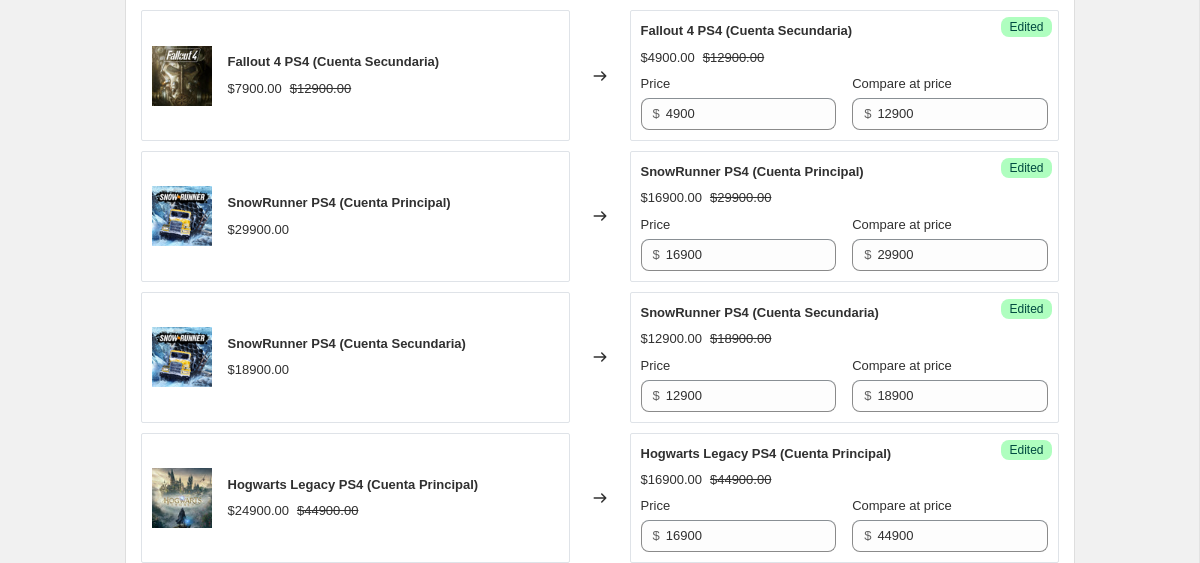 click on "Create new price change job. This page is ready Create new price change job Draft Step 1. Optionally give your price change job a title (eg "March 30% off sale on boots") ps4 hasta [DATE] This title is just for internal use, customers won't see it Step 2. Select how the prices should change Use bulk price change rules Set product prices individually Use CSV upload Select tags to add while price change is active Submit ofertaps4principal [DATE] Select tags to remove while price change is active How does tagging work? Step 3. Select which products should change in price Select all products, use filters, or select products variants individually All products Filter by product, collection, tag, vendor, product type, variant title, or inventory Select product variants individually Product filters Products must match: all conditions any condition The product The product's collection The product's tag The product's vendor The product's type The product's status The variant's title Inventory quantity The product Edited" at bounding box center (599, 398) 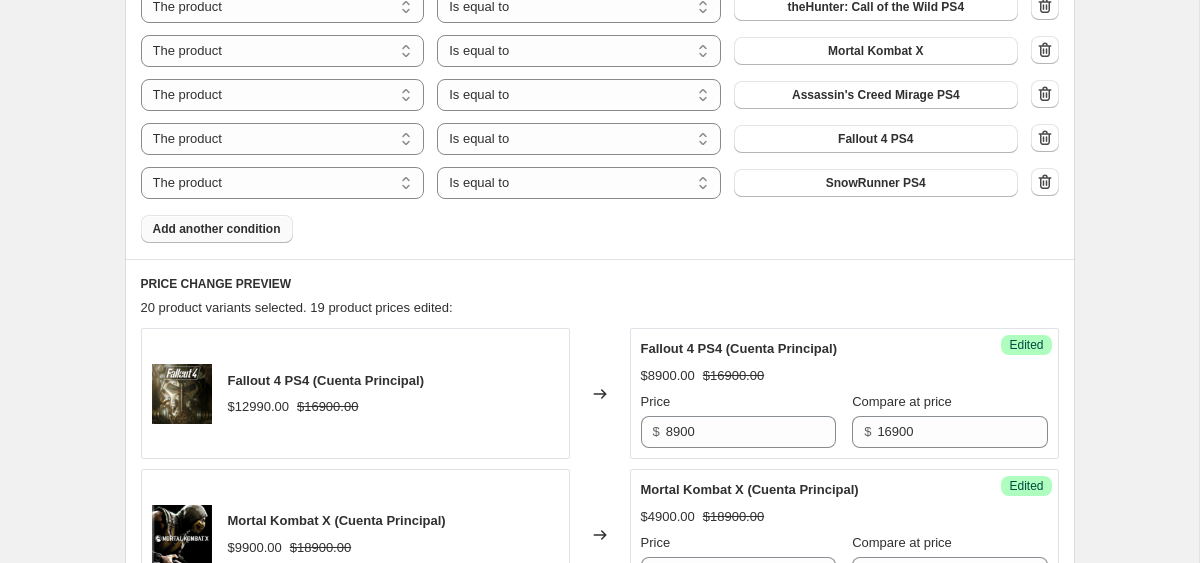 scroll, scrollTop: 848, scrollLeft: 0, axis: vertical 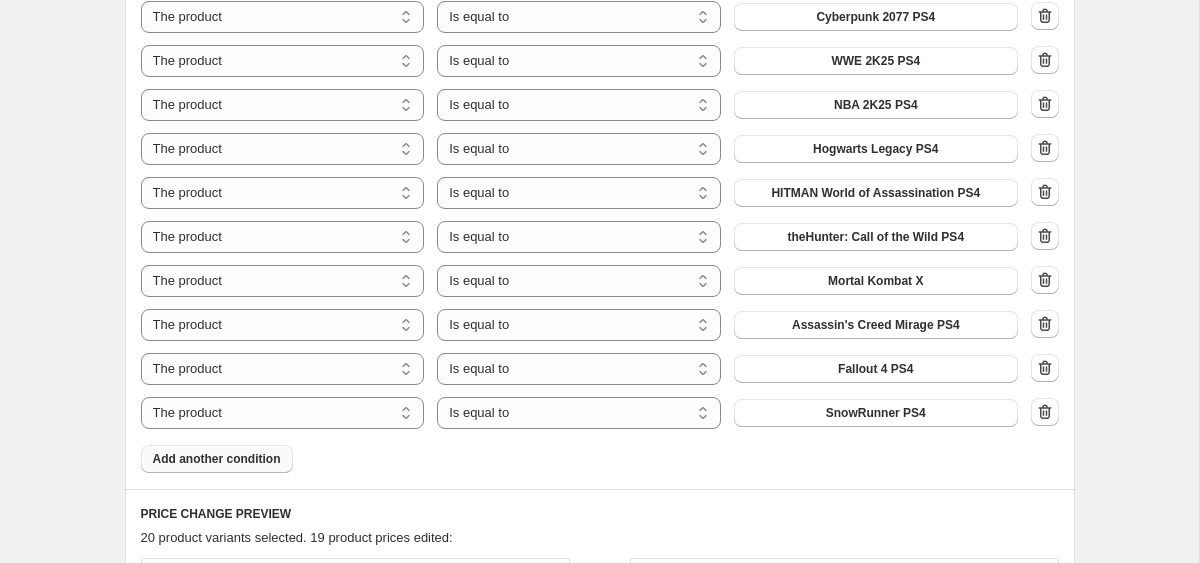 click 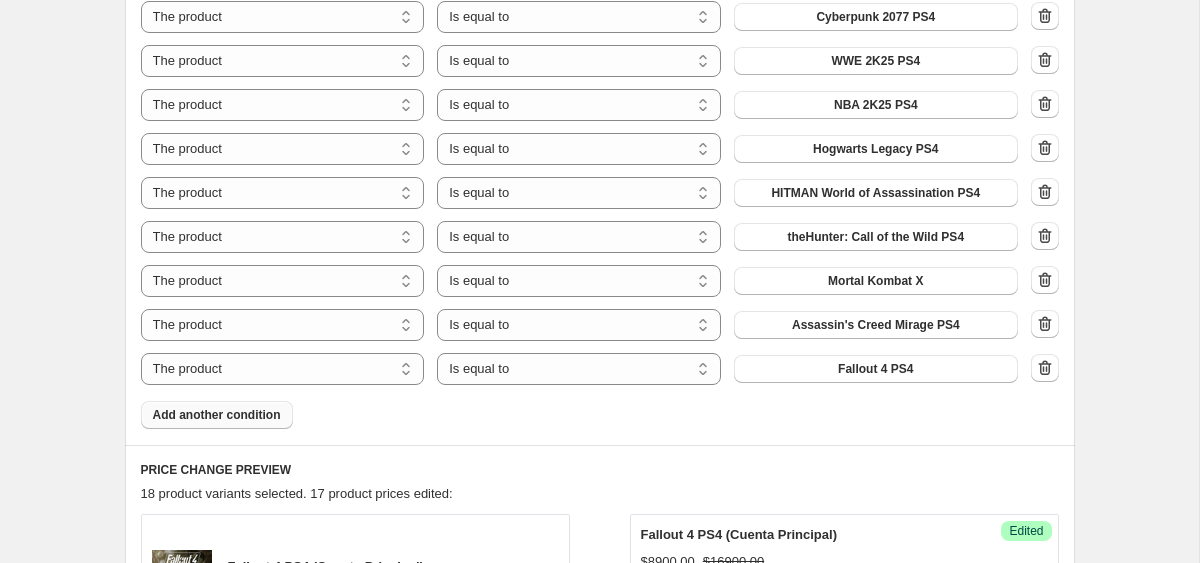 click on "Add another condition" at bounding box center (217, 415) 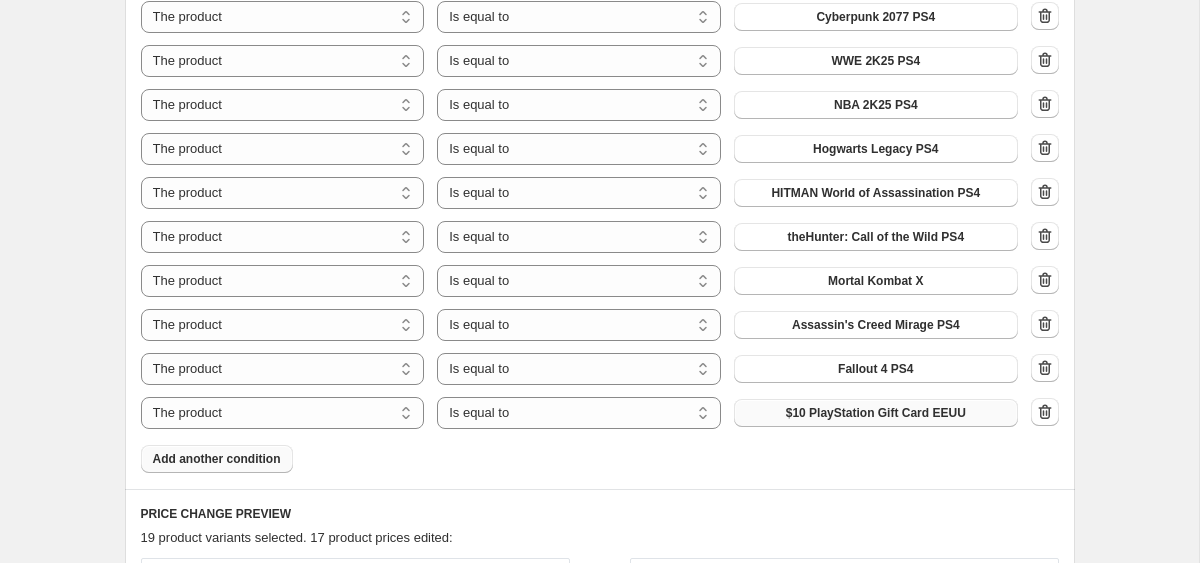 click on "$10 PlayStation Gift Card EEUU" at bounding box center [876, 413] 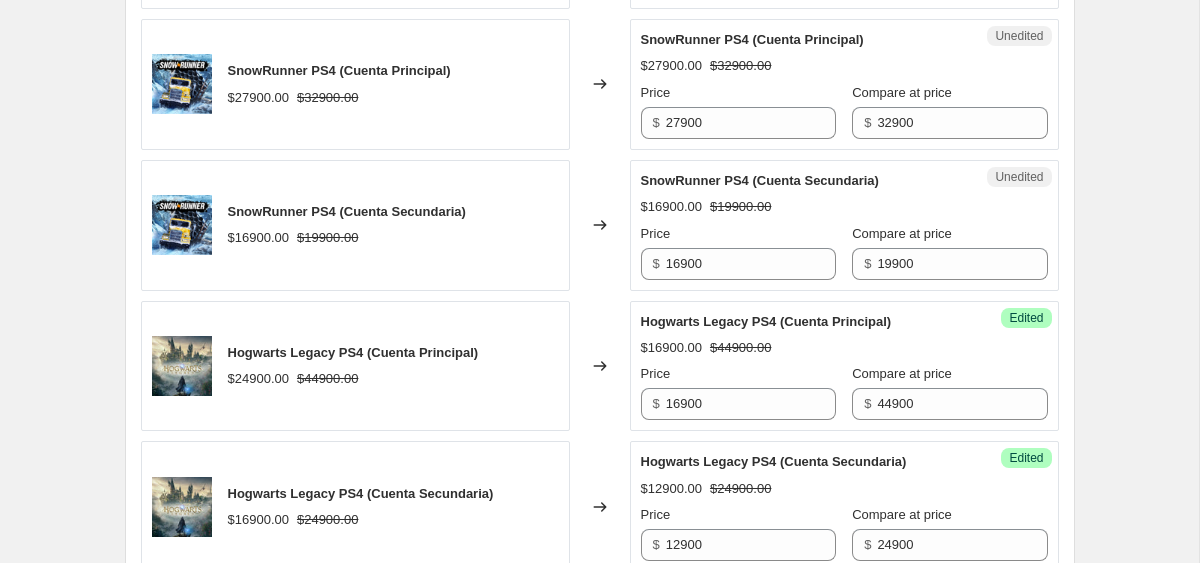 scroll, scrollTop: 2250, scrollLeft: 0, axis: vertical 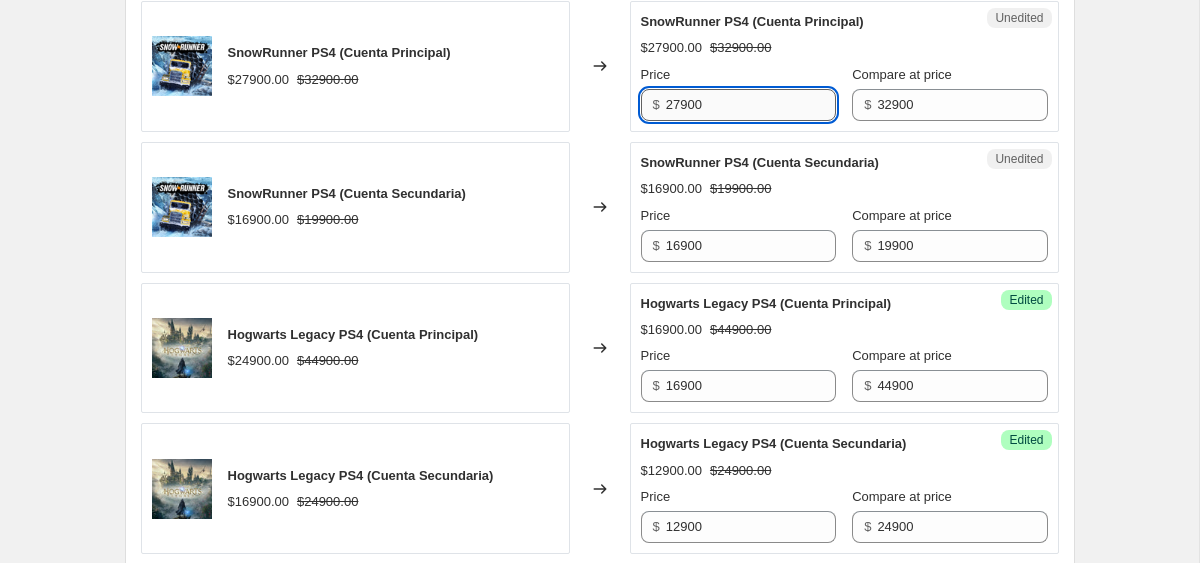 click on "27900" at bounding box center (751, 105) 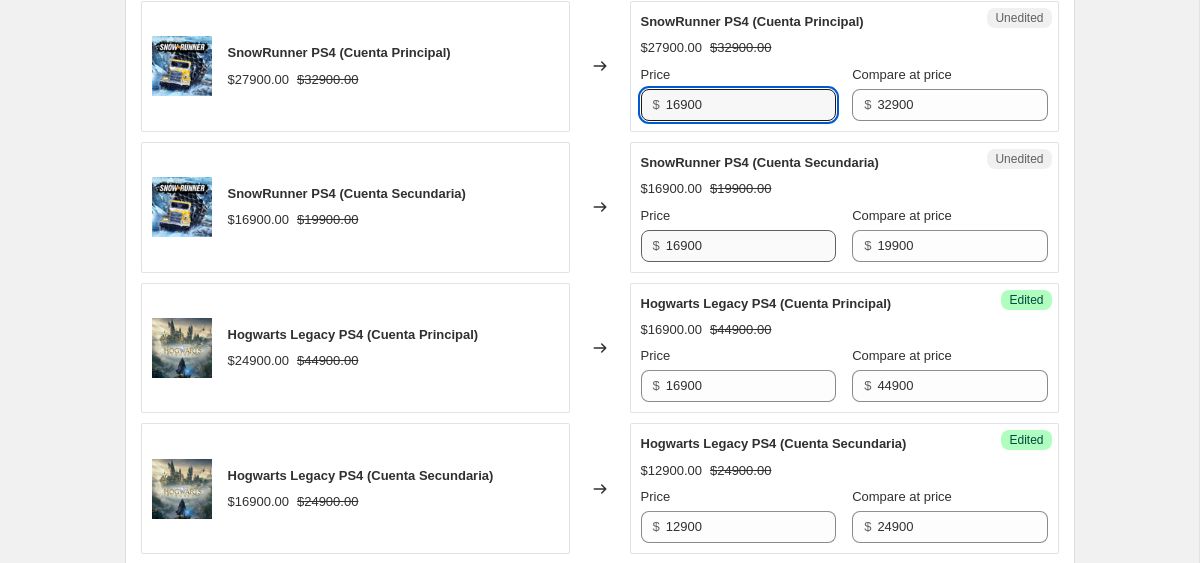 type on "16900" 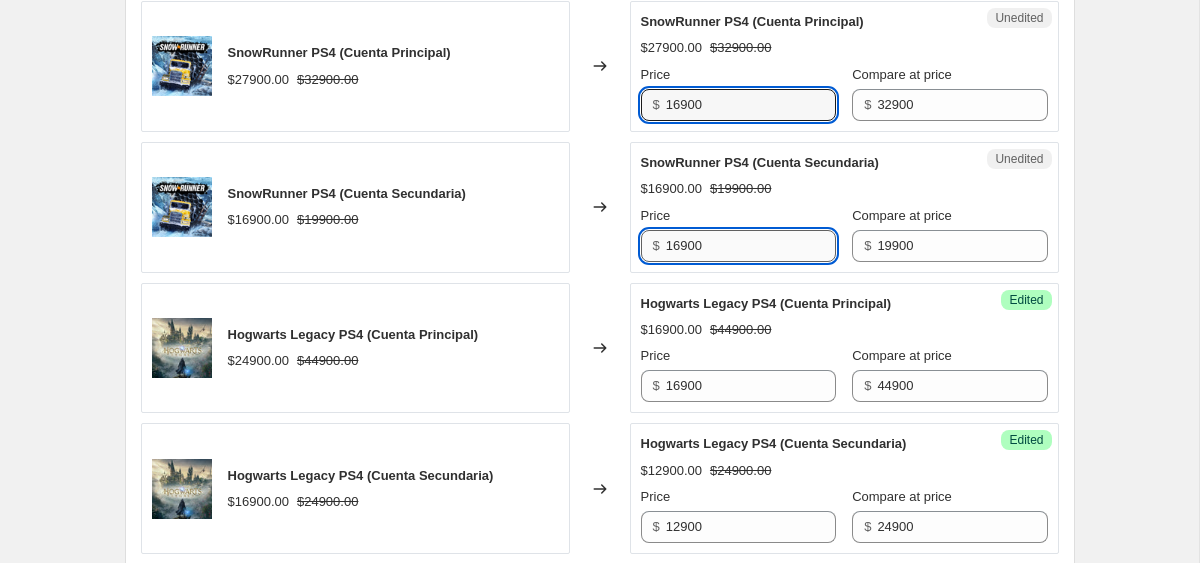 click on "16900" at bounding box center [751, 246] 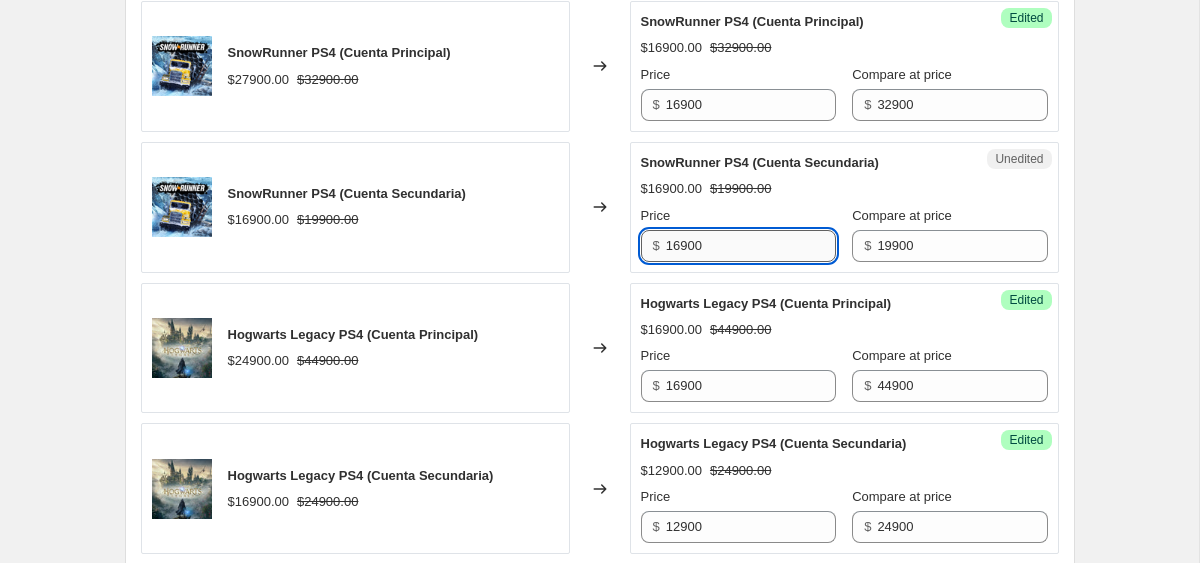 click on "16900" at bounding box center [751, 246] 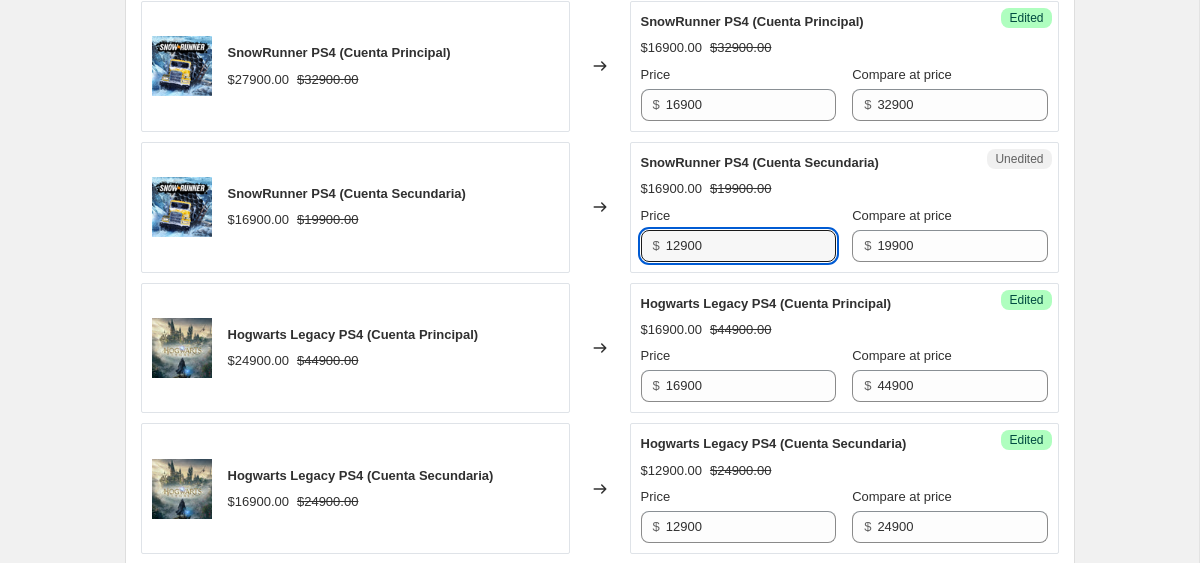 type on "12900" 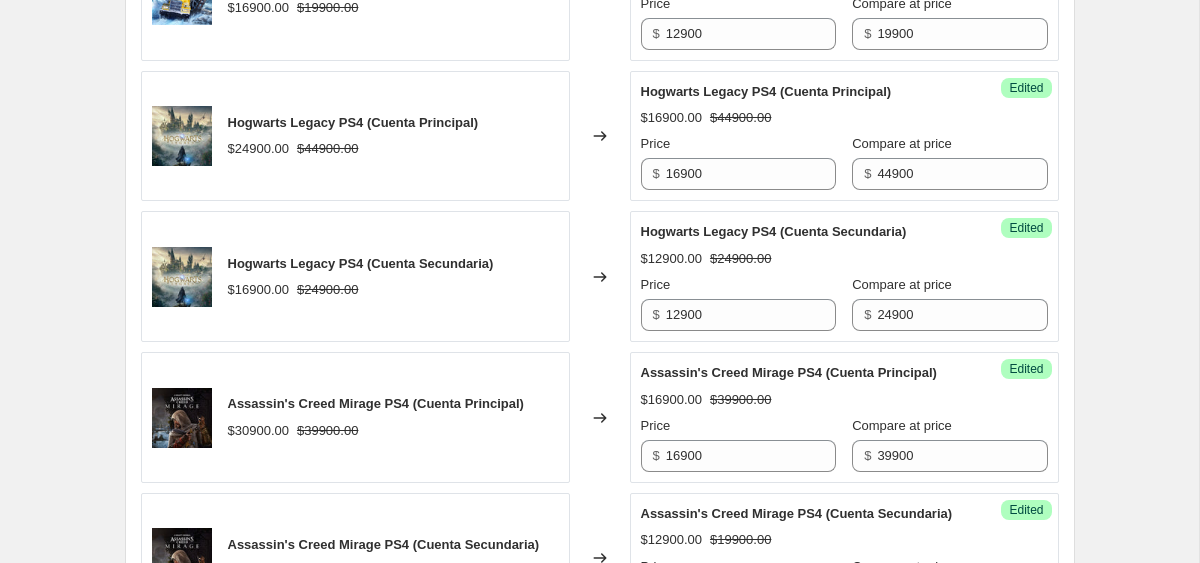scroll, scrollTop: 1495, scrollLeft: 0, axis: vertical 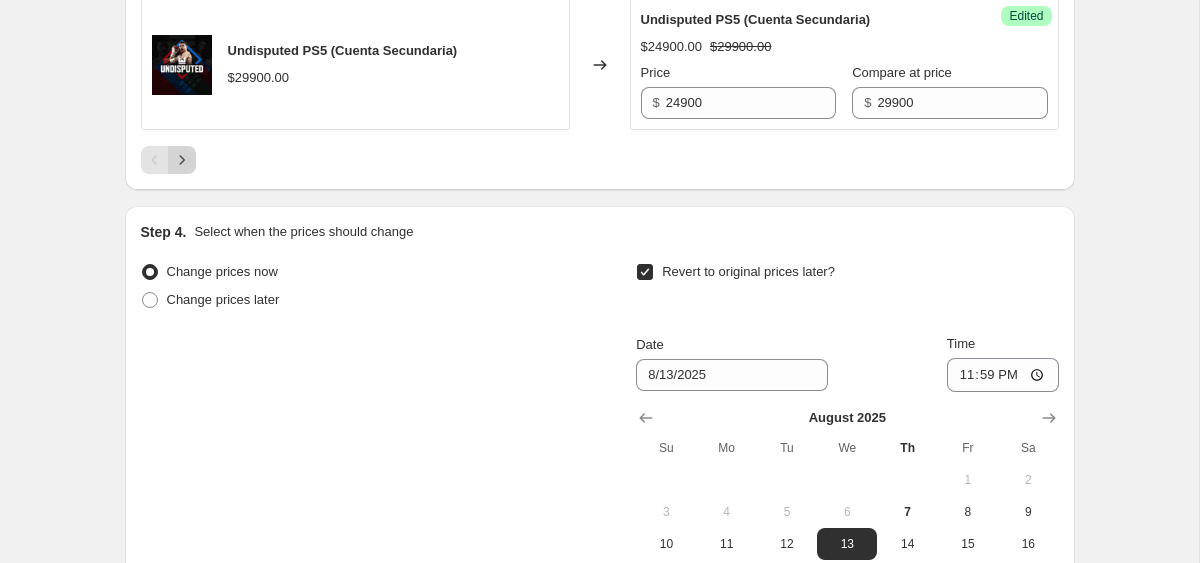 click 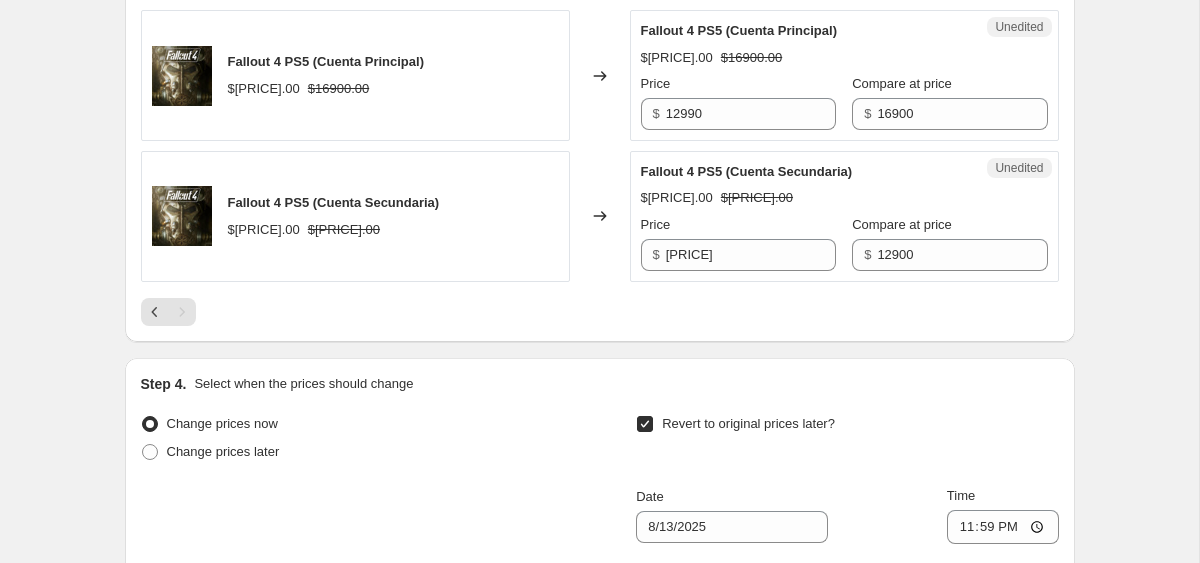 scroll, scrollTop: 3136, scrollLeft: 0, axis: vertical 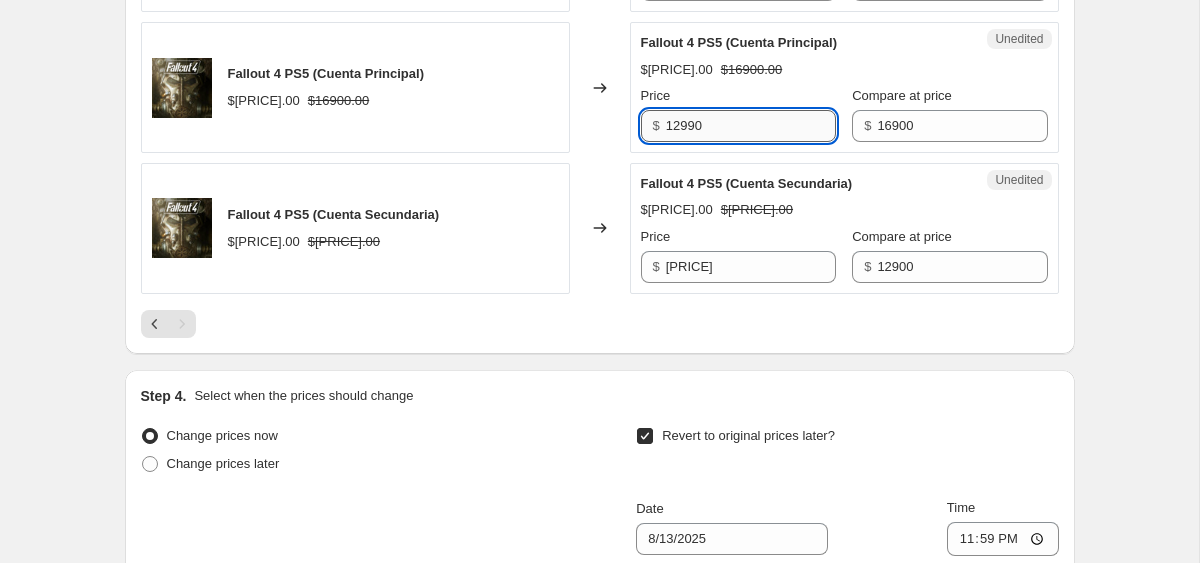 click on "12990" at bounding box center [751, 126] 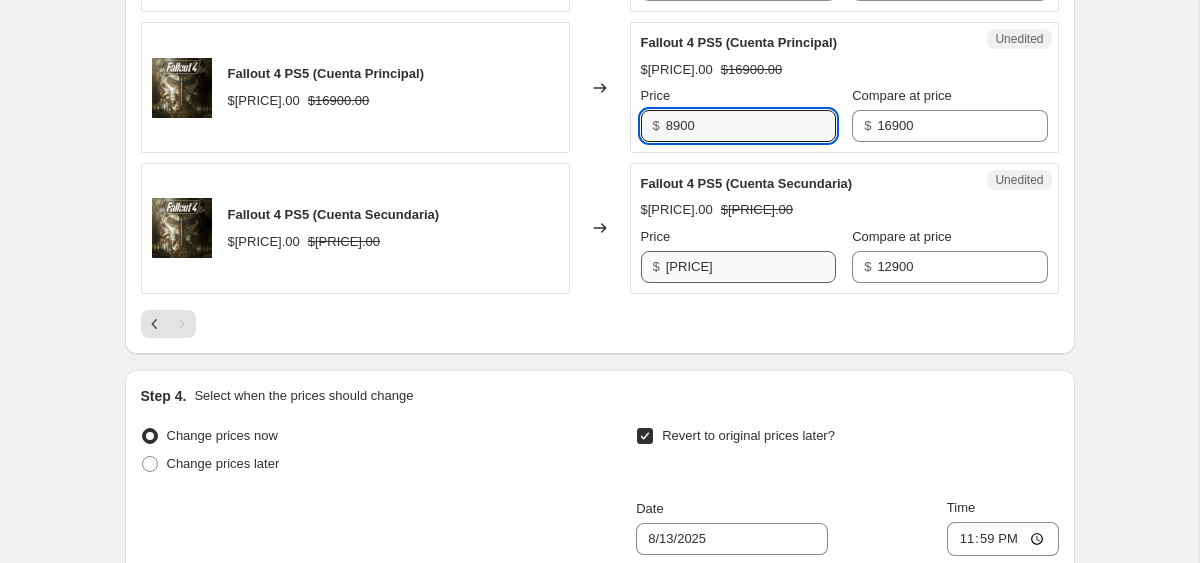 type on "8900" 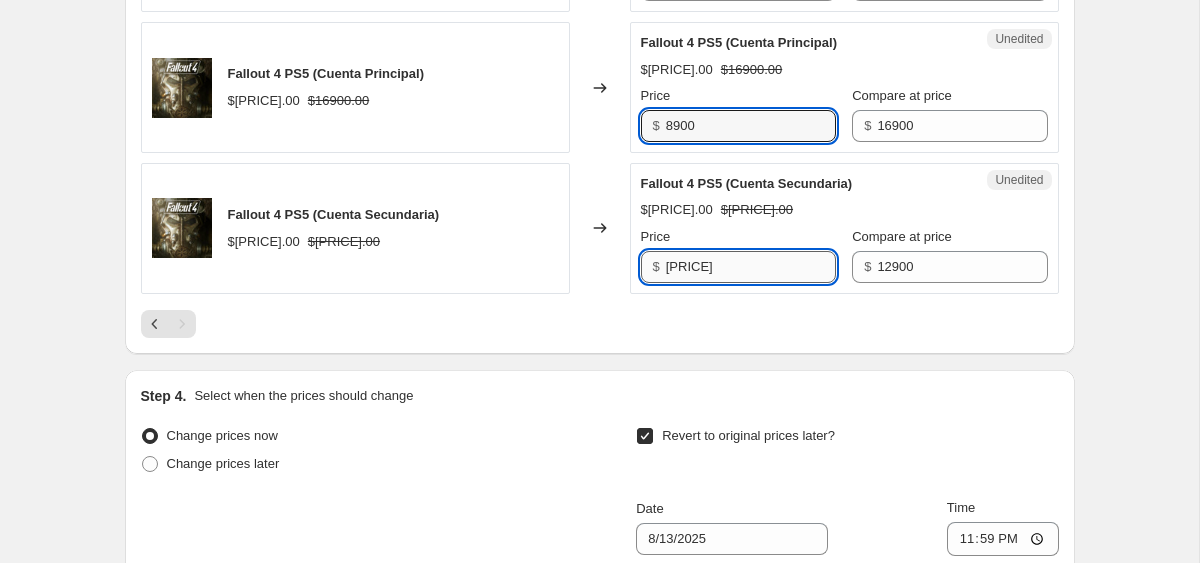 click on "7900" at bounding box center (751, 267) 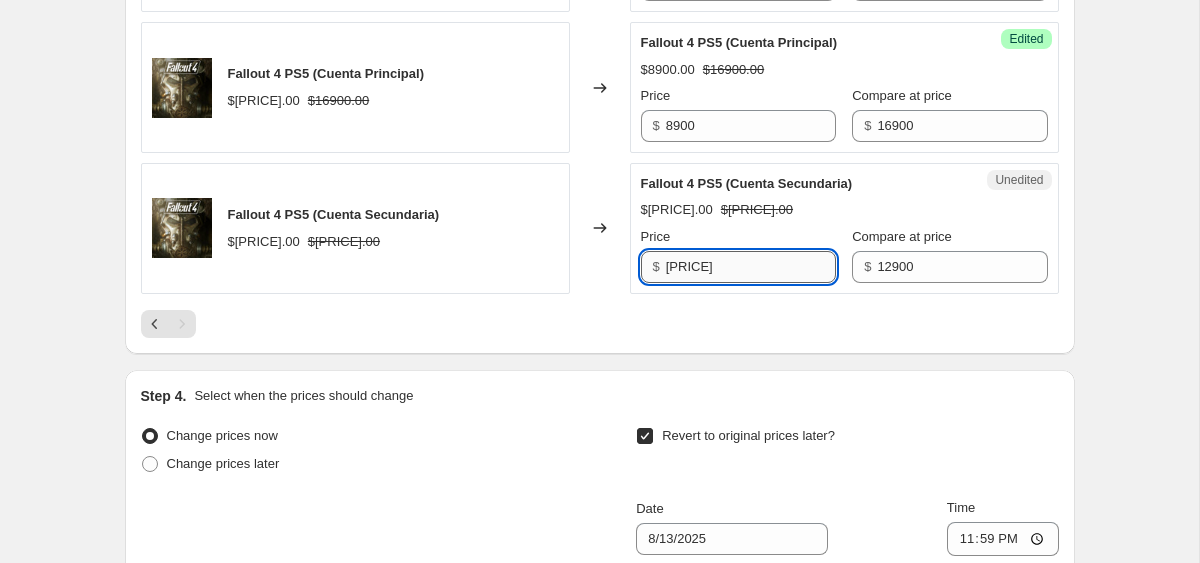 click on "7900" at bounding box center [751, 267] 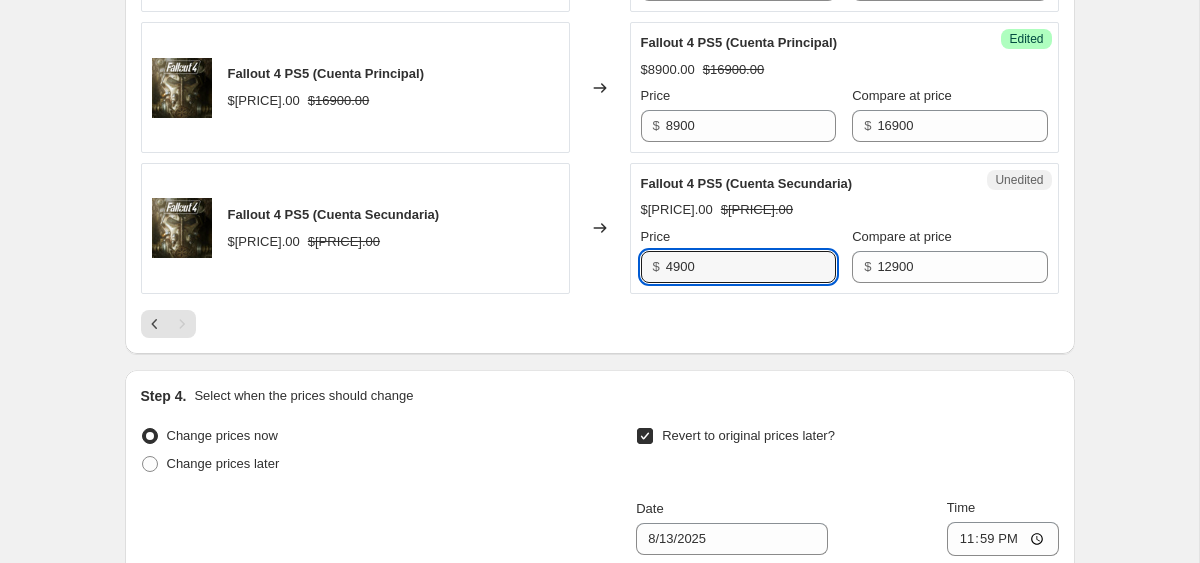 type on "4900" 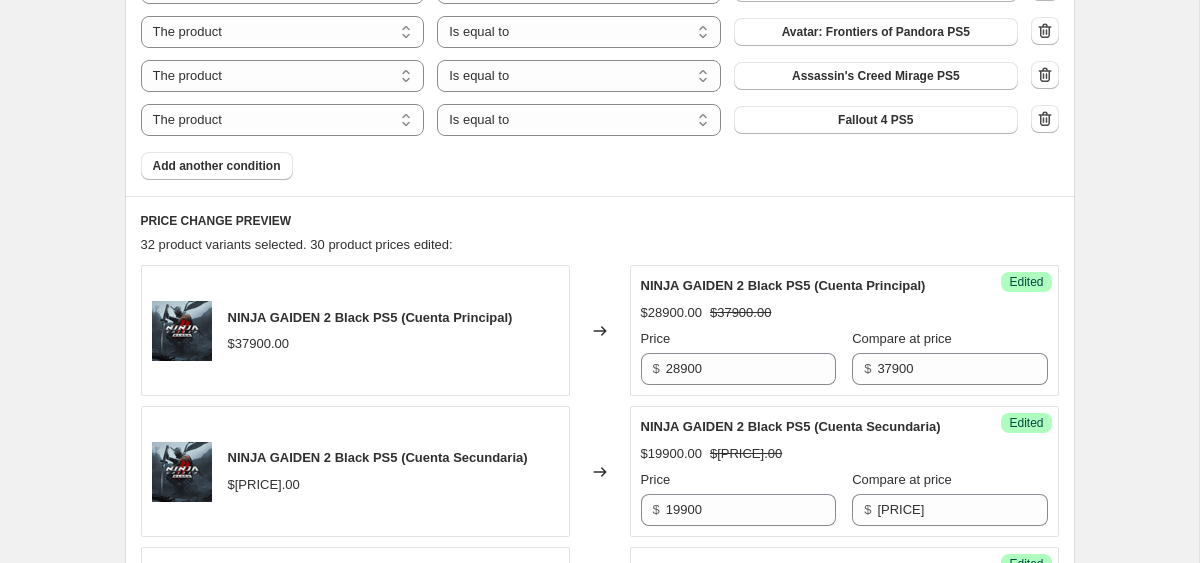 scroll, scrollTop: 1500, scrollLeft: 0, axis: vertical 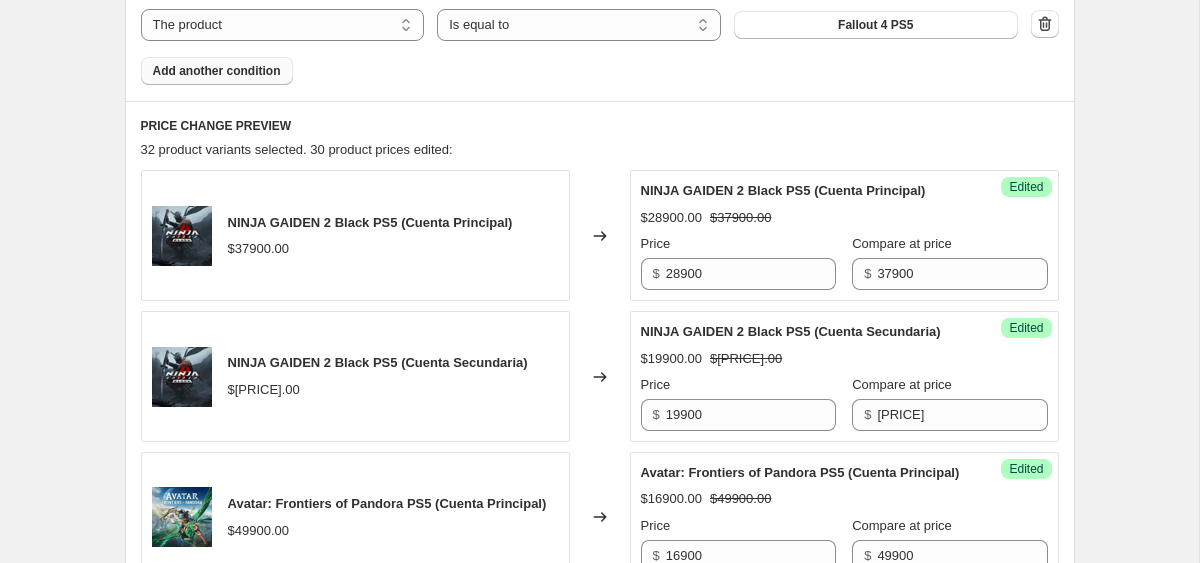 click on "Add another condition" at bounding box center (217, 71) 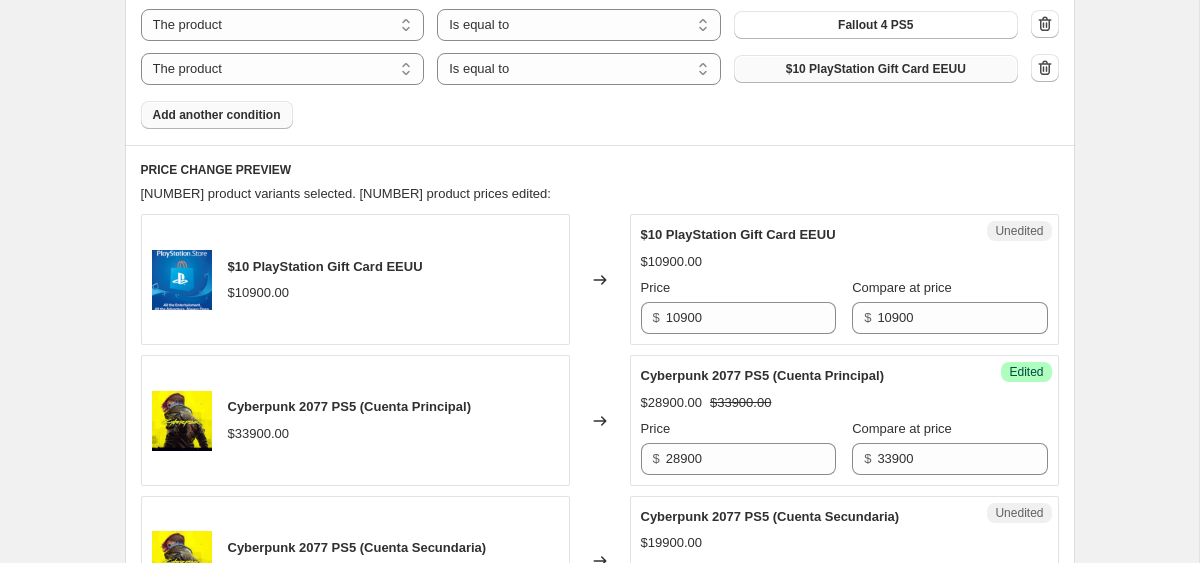 click on "$10 PlayStation Gift Card EEUU" at bounding box center [876, 69] 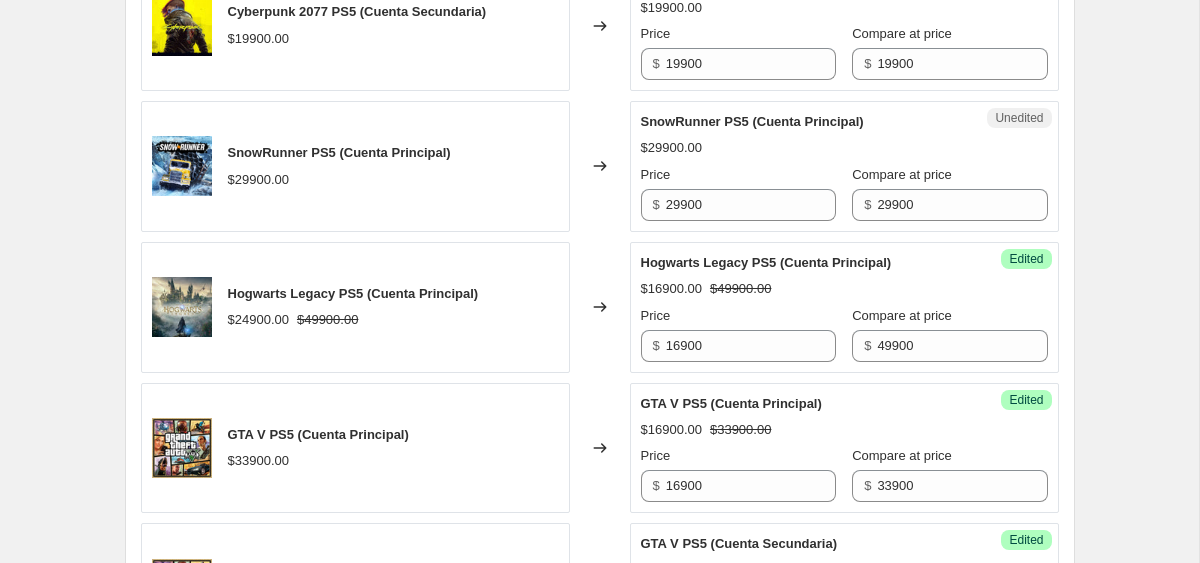 scroll, scrollTop: 1909, scrollLeft: 0, axis: vertical 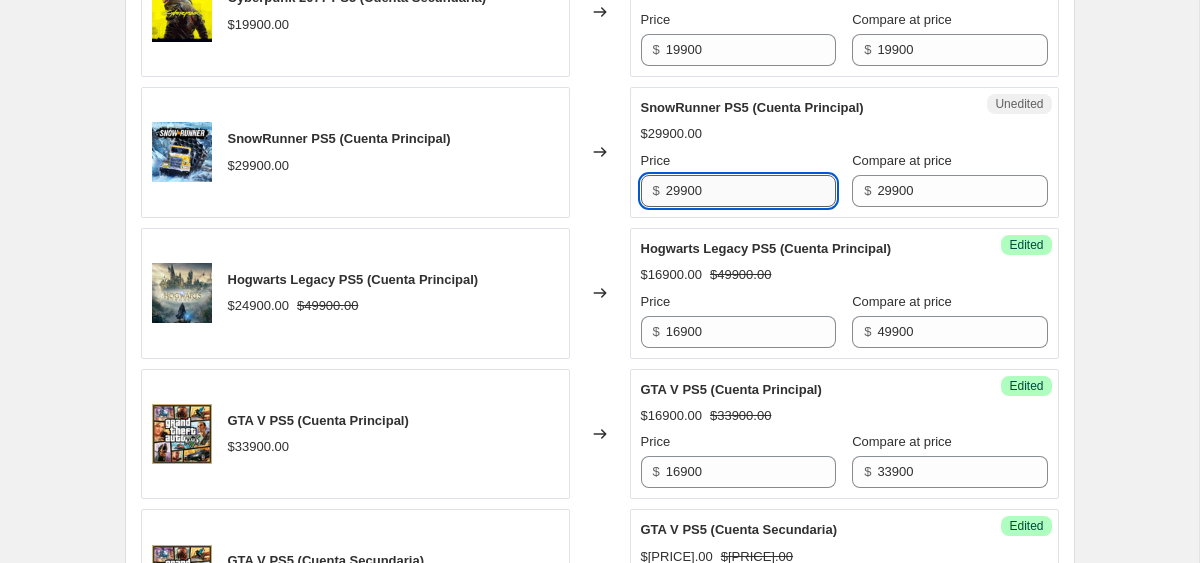 click on "29900" at bounding box center (751, 191) 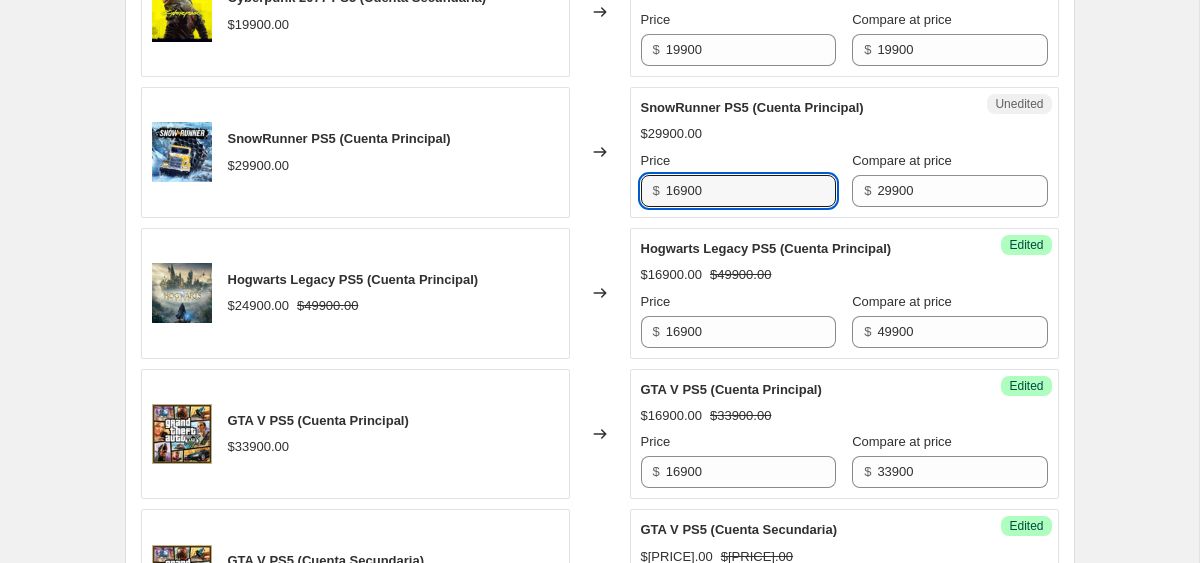 type on "16900" 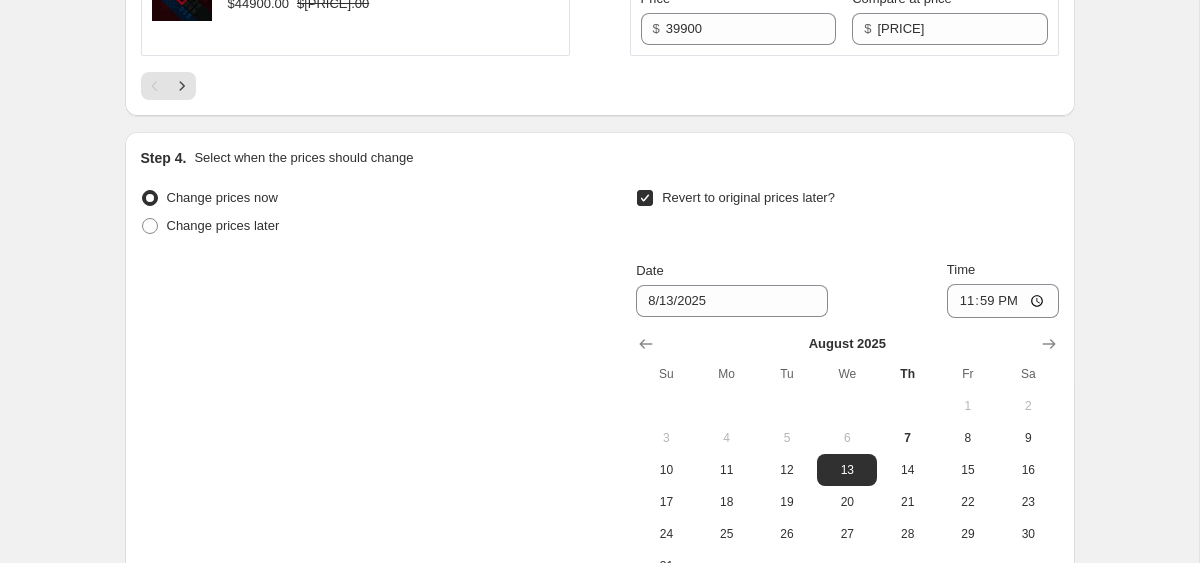 scroll, scrollTop: 4347, scrollLeft: 0, axis: vertical 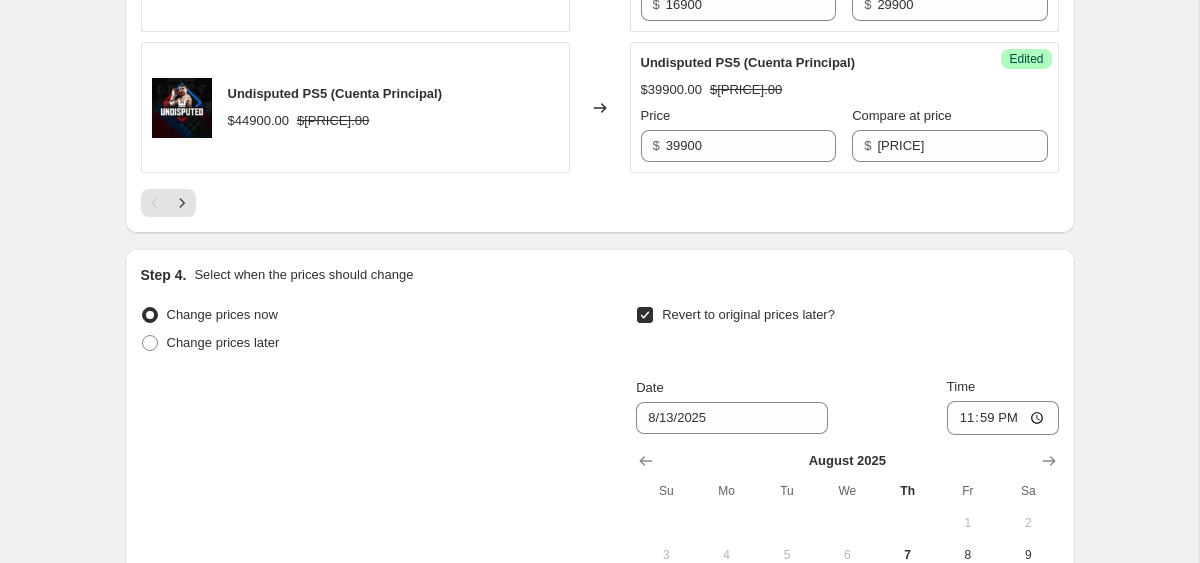 click at bounding box center [600, 203] 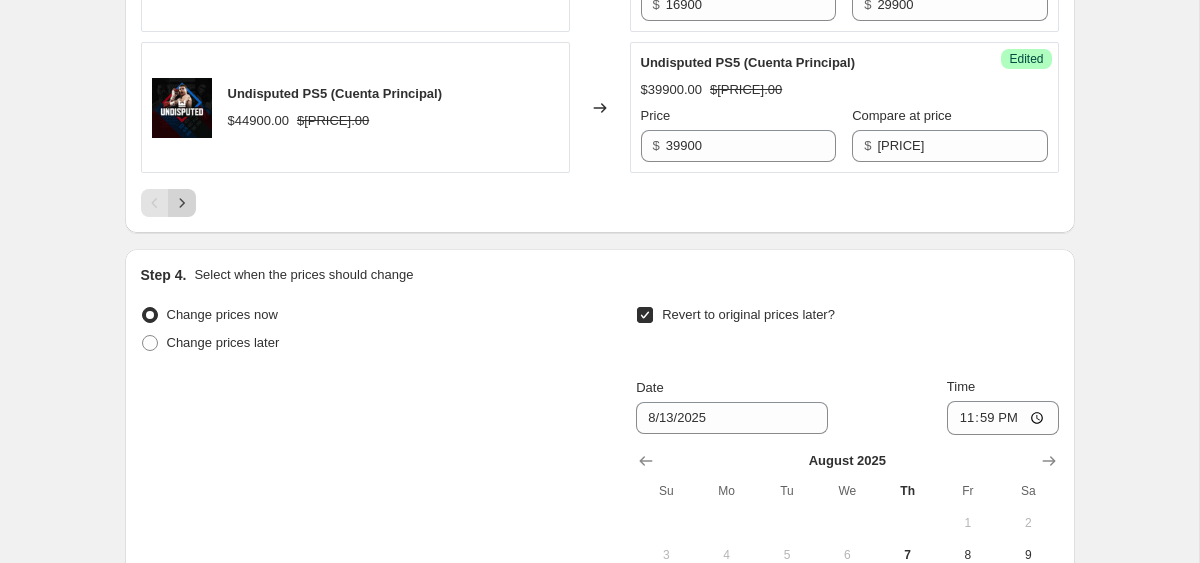 click 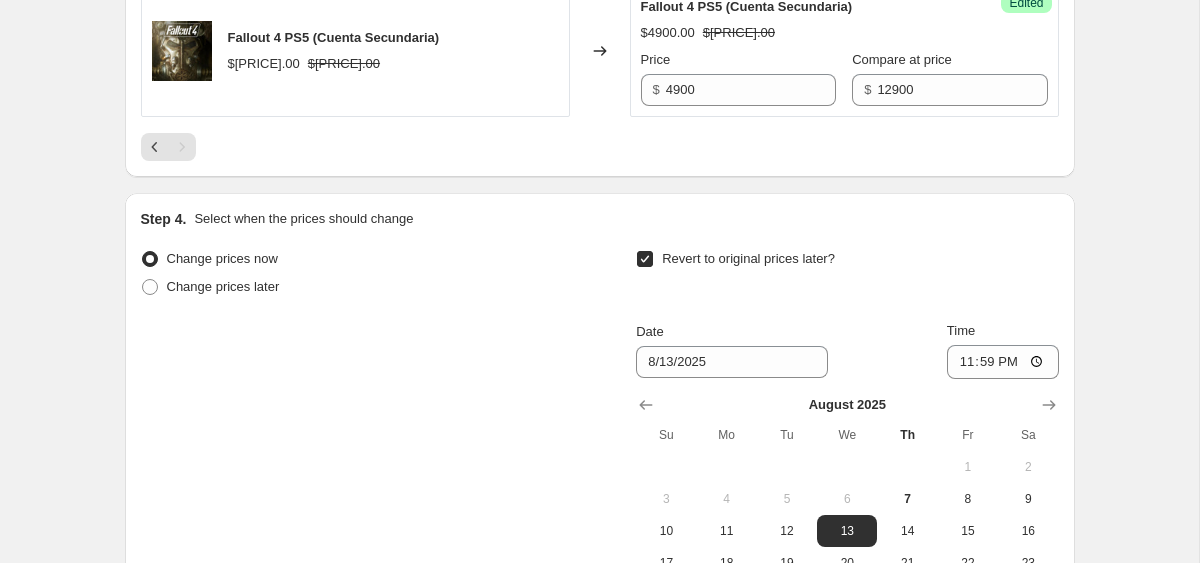 scroll, scrollTop: 3517, scrollLeft: 0, axis: vertical 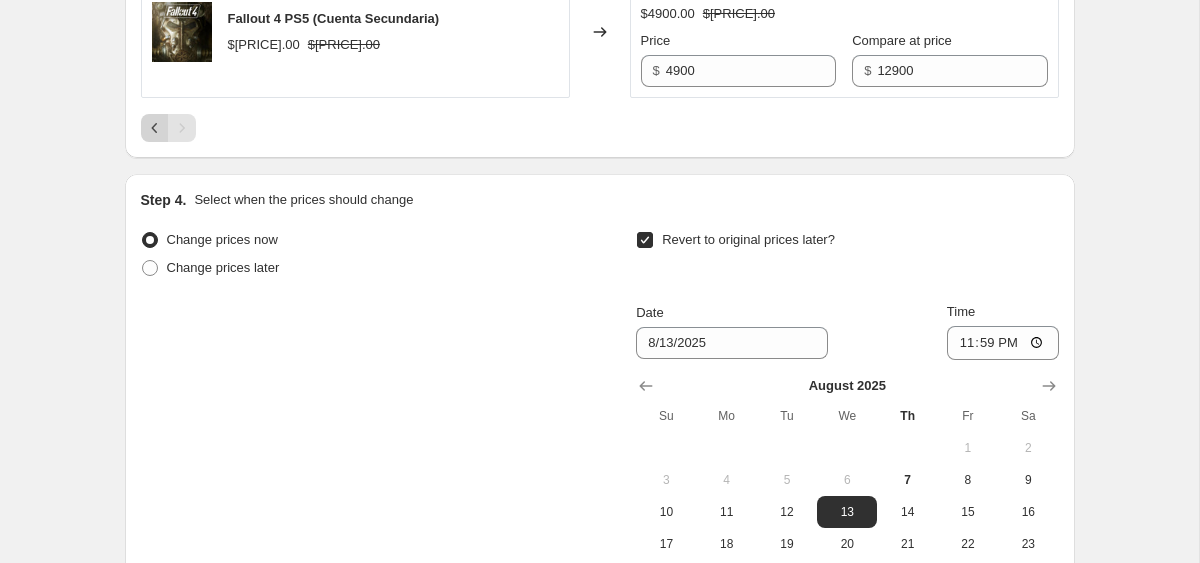 click at bounding box center [155, 128] 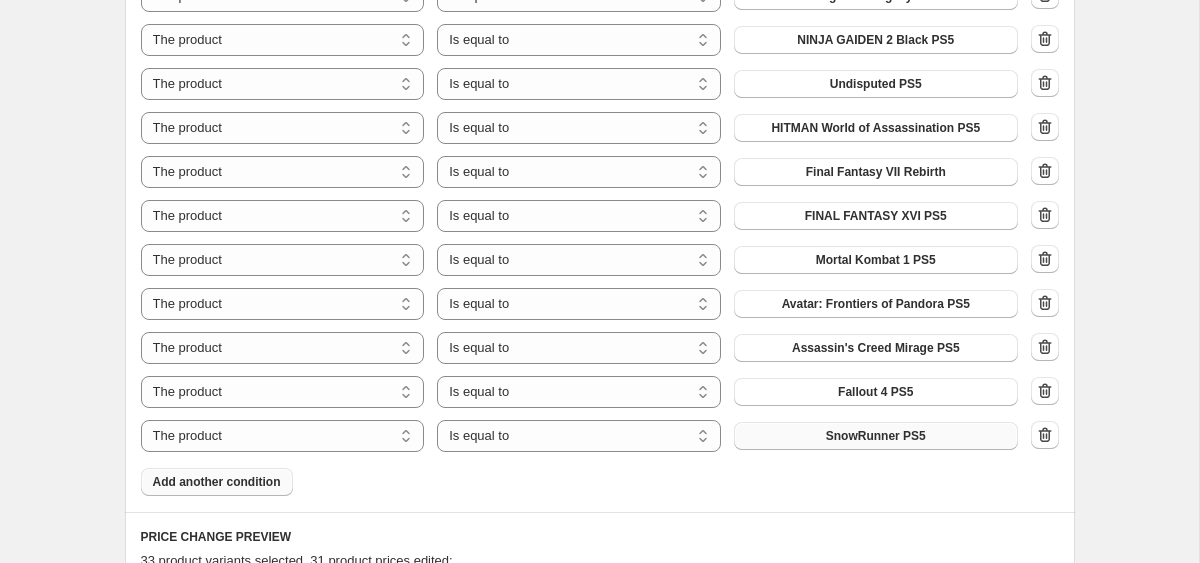 scroll, scrollTop: 1248, scrollLeft: 0, axis: vertical 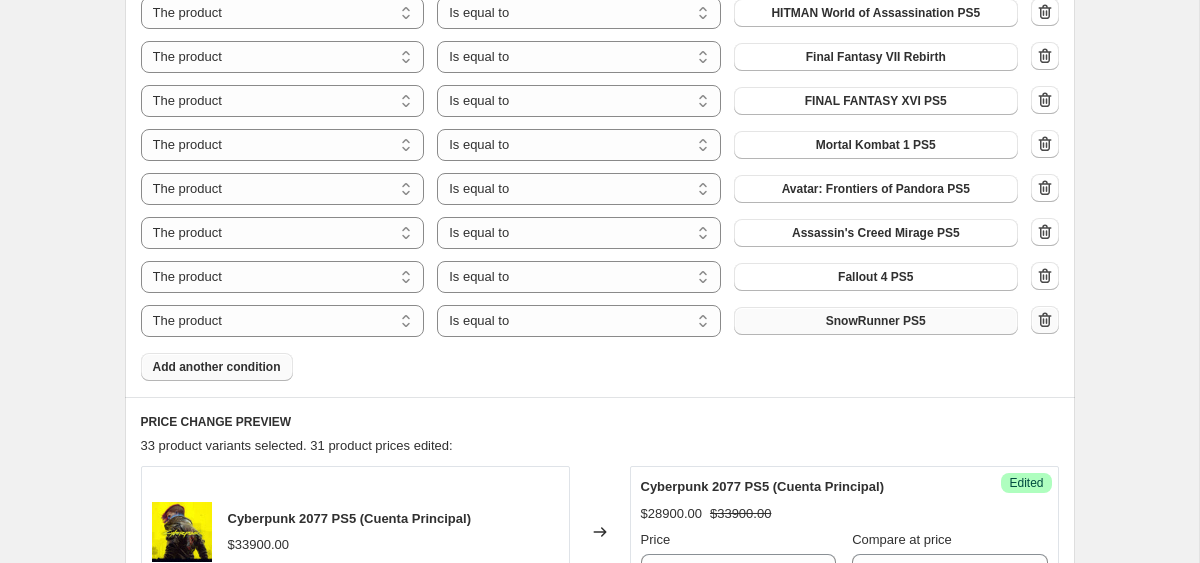 click 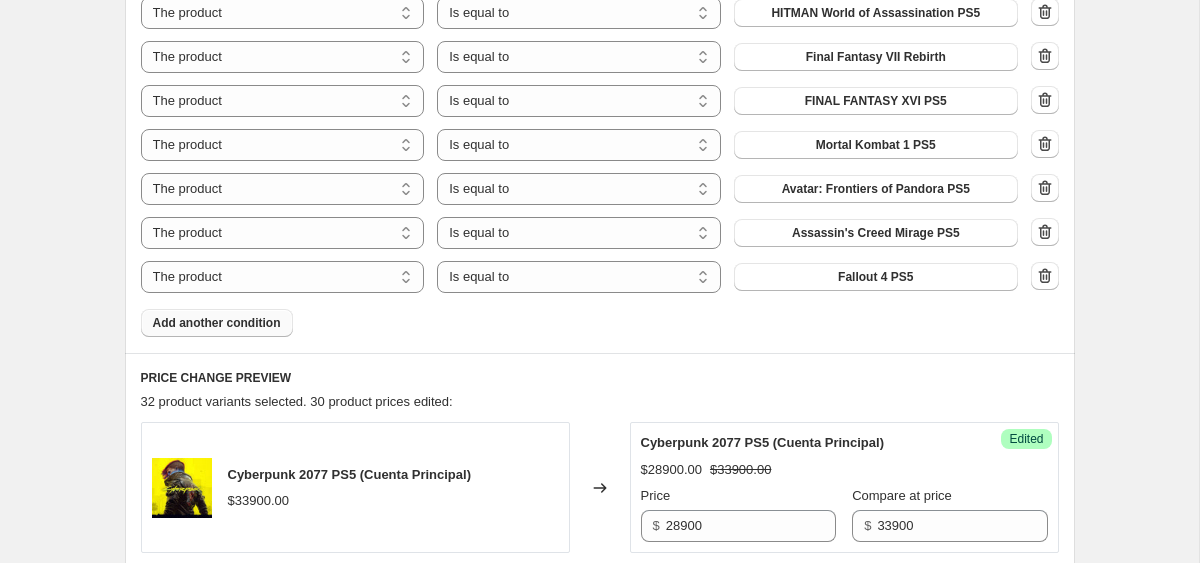 click on "Add another condition" at bounding box center [217, 323] 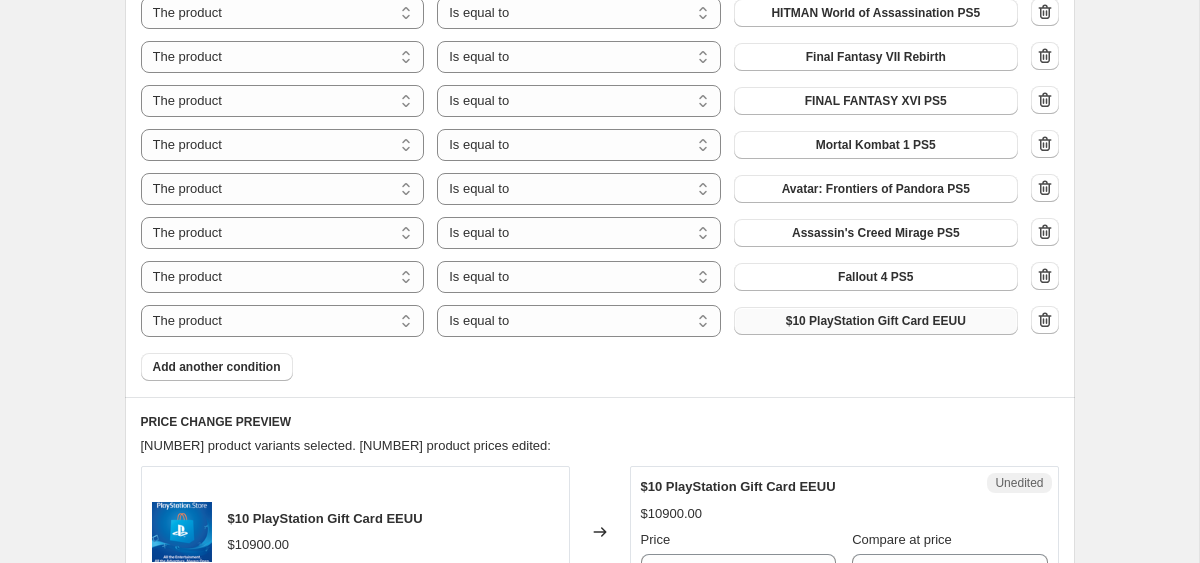 click on "$10 PlayStation Gift Card EEUU" at bounding box center (876, 321) 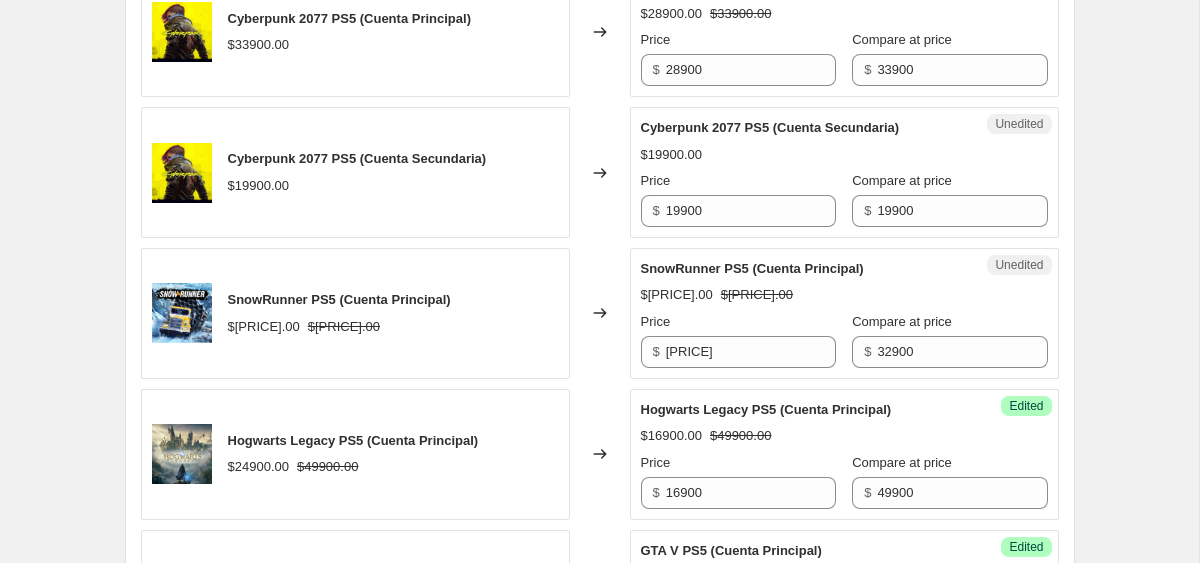 scroll, scrollTop: 1920, scrollLeft: 0, axis: vertical 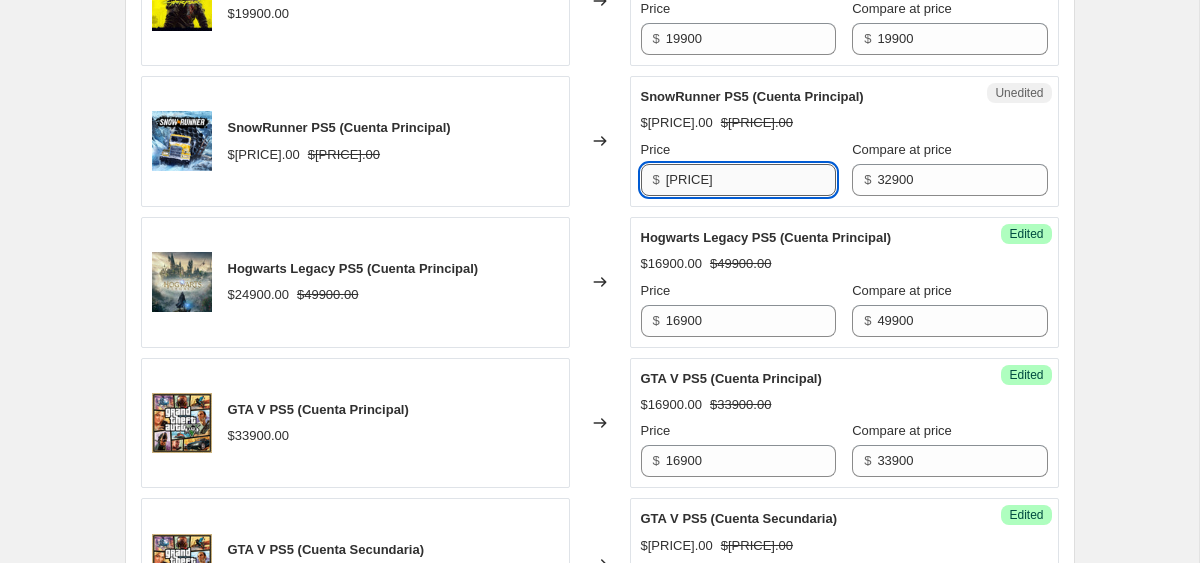 click on "27900" at bounding box center [751, 180] 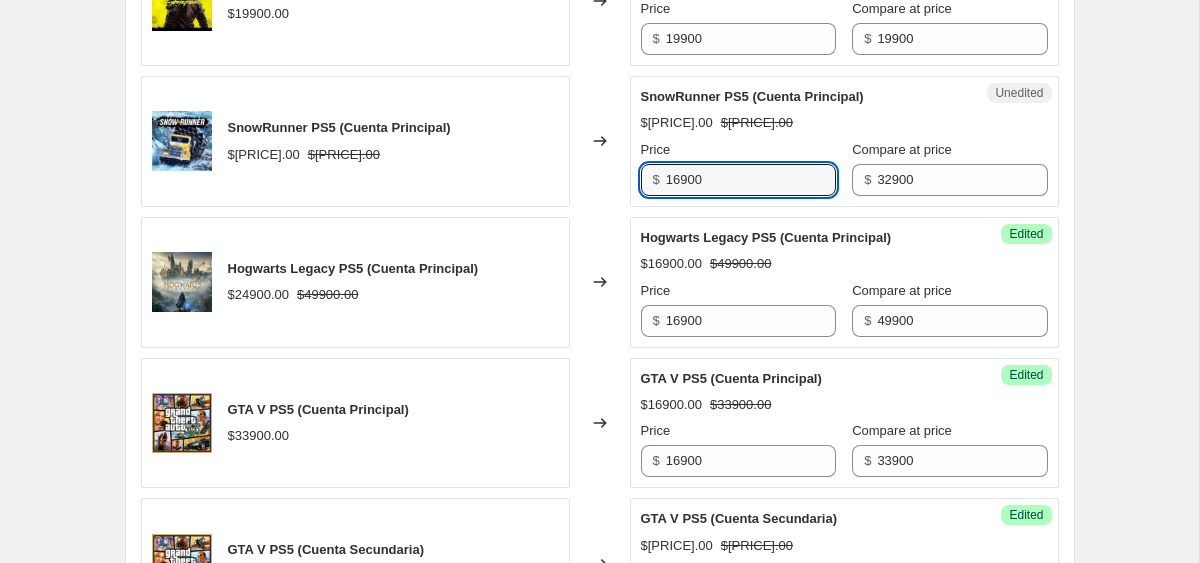 type on "16900" 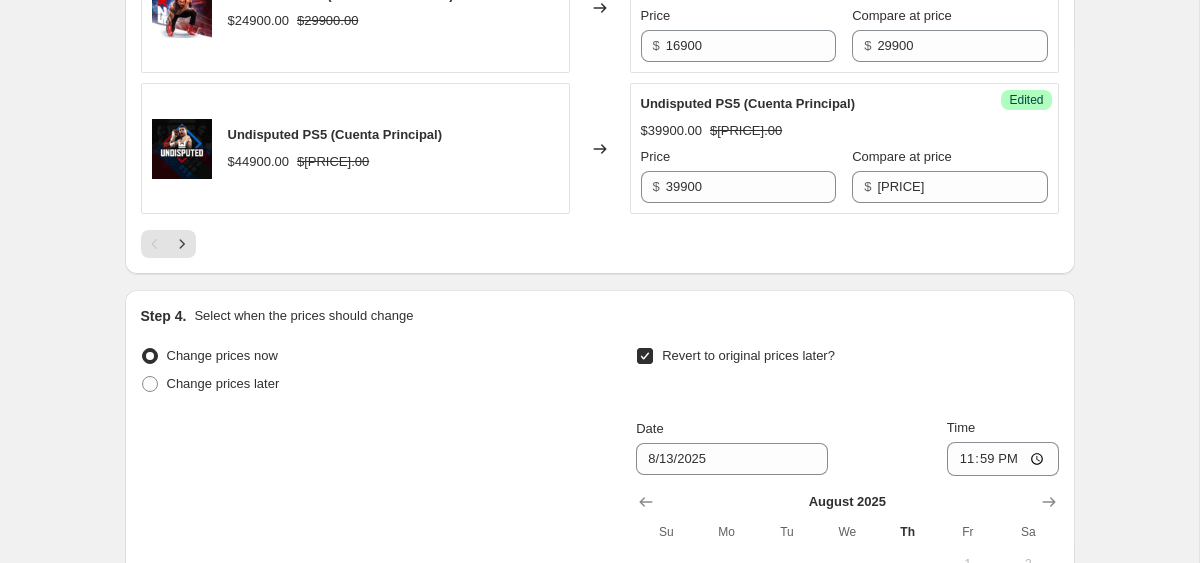 scroll, scrollTop: 4560, scrollLeft: 0, axis: vertical 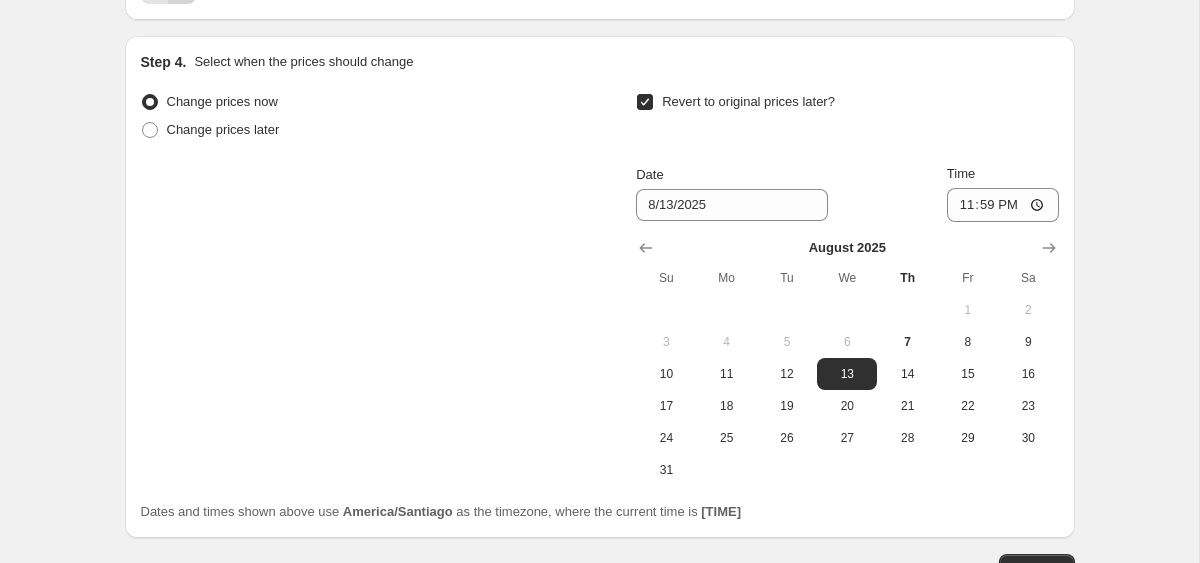 click 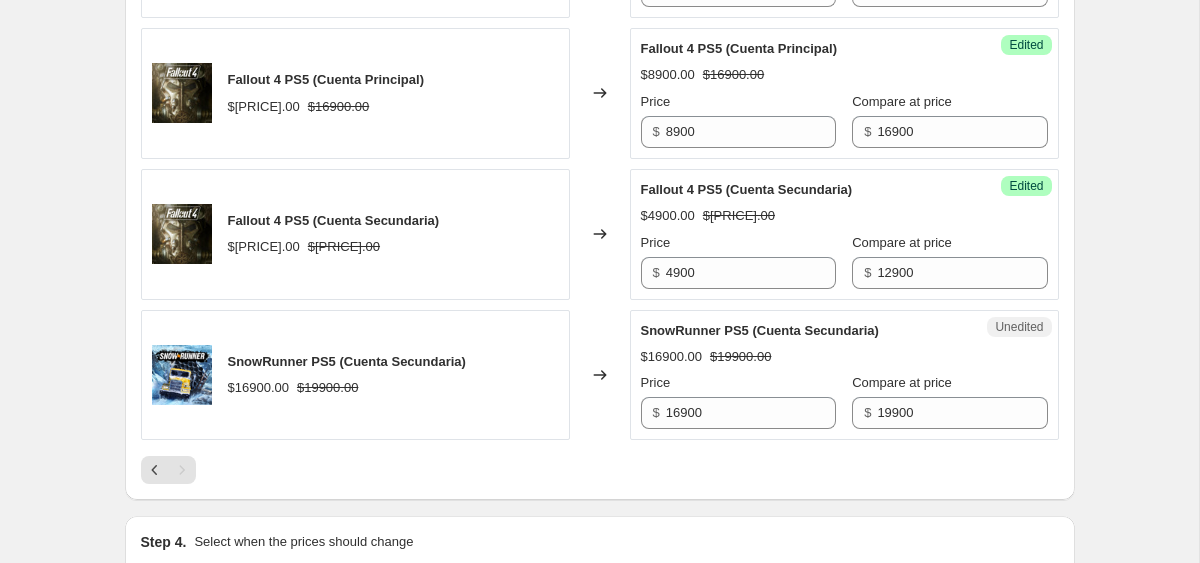 scroll, scrollTop: 3517, scrollLeft: 0, axis: vertical 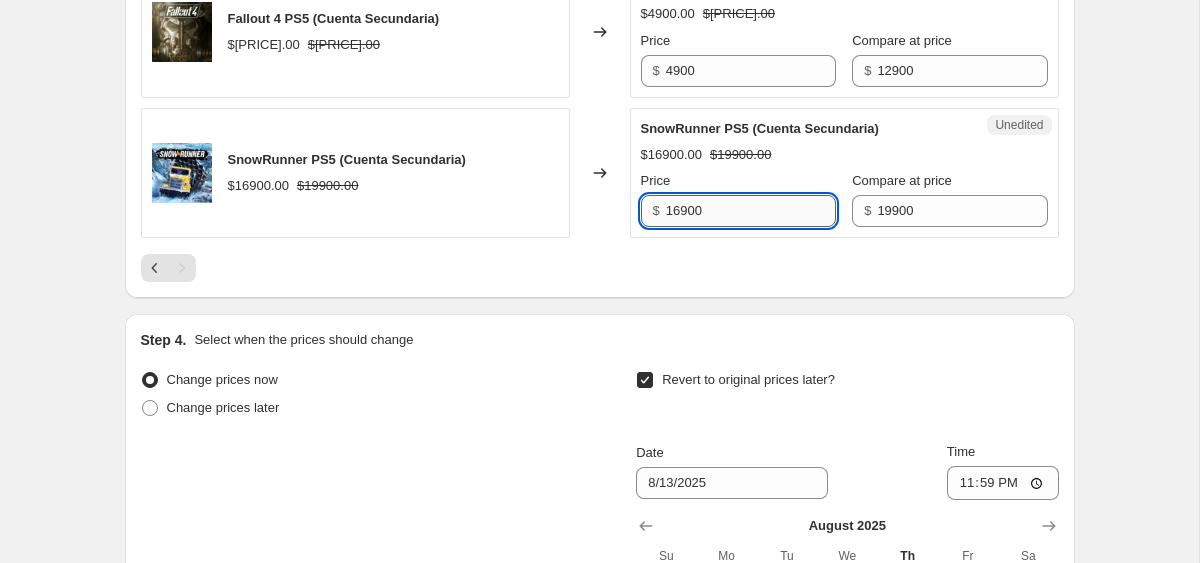 click on "16900" at bounding box center [751, 211] 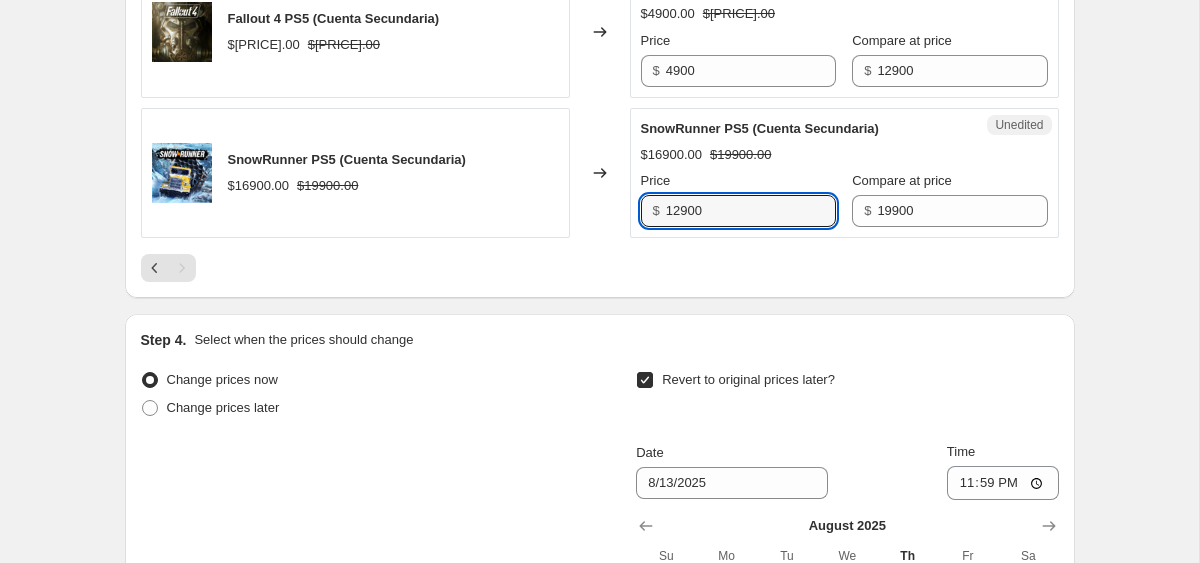 type on "12900" 